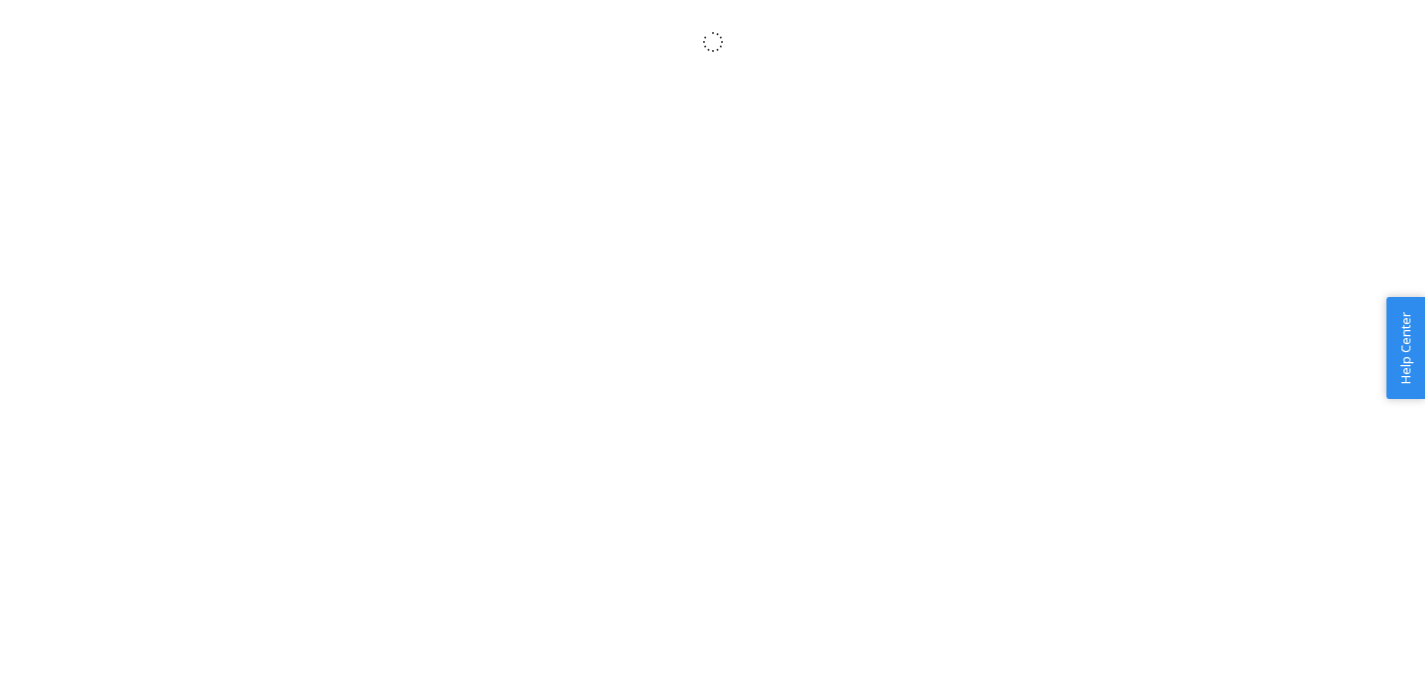 scroll, scrollTop: 0, scrollLeft: 0, axis: both 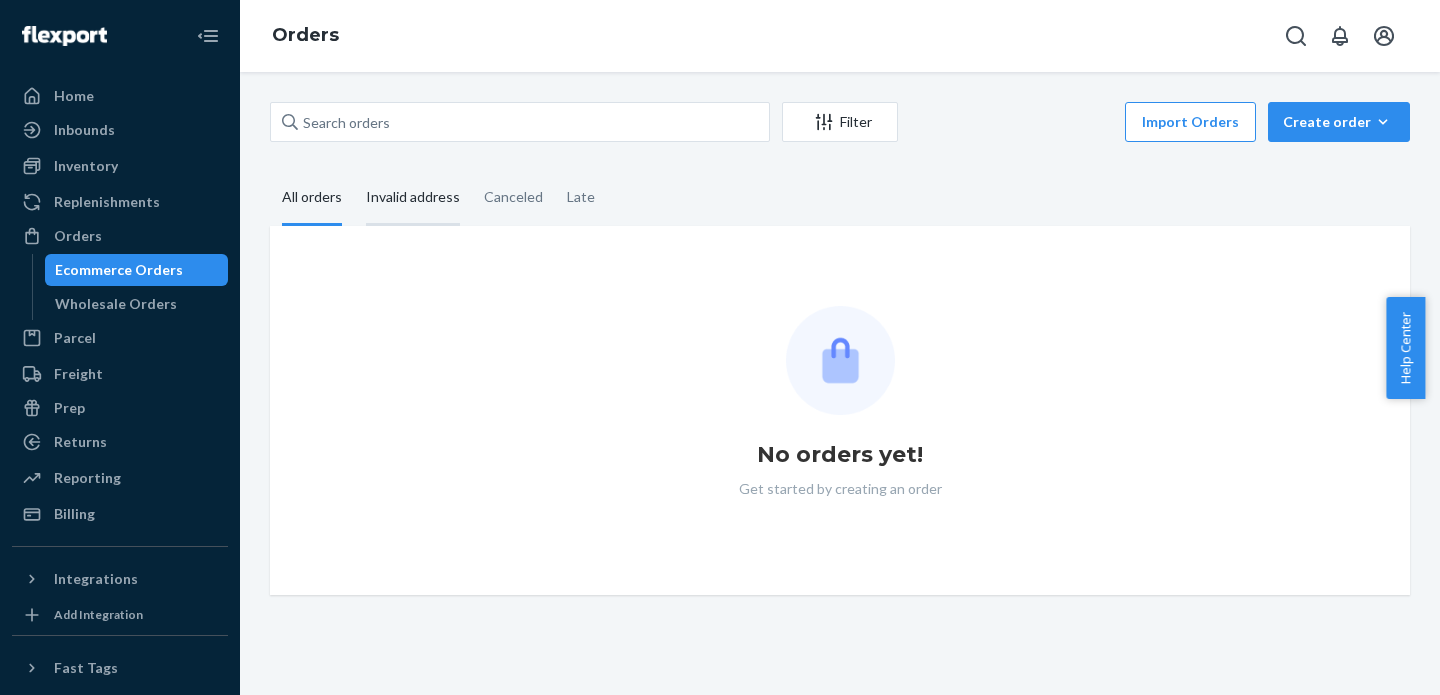 click on "Invalid address" at bounding box center (413, 198) 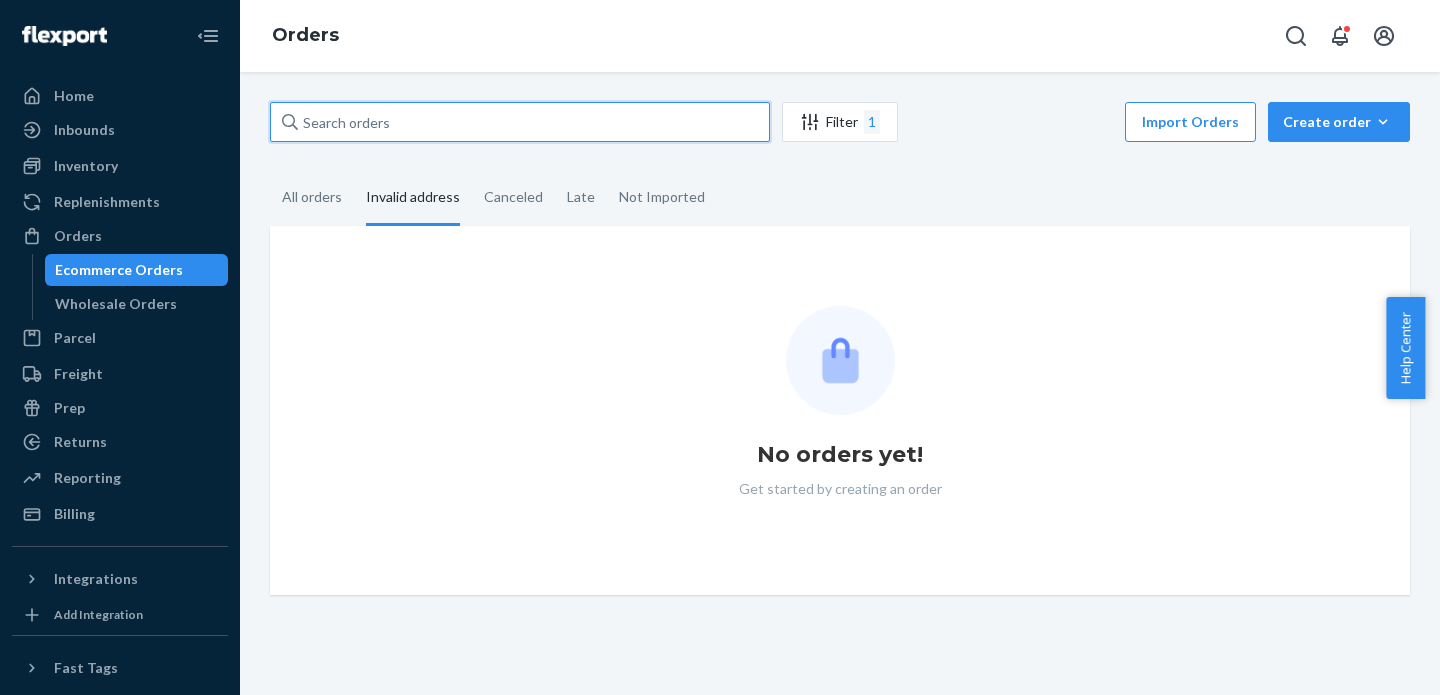 click at bounding box center (520, 122) 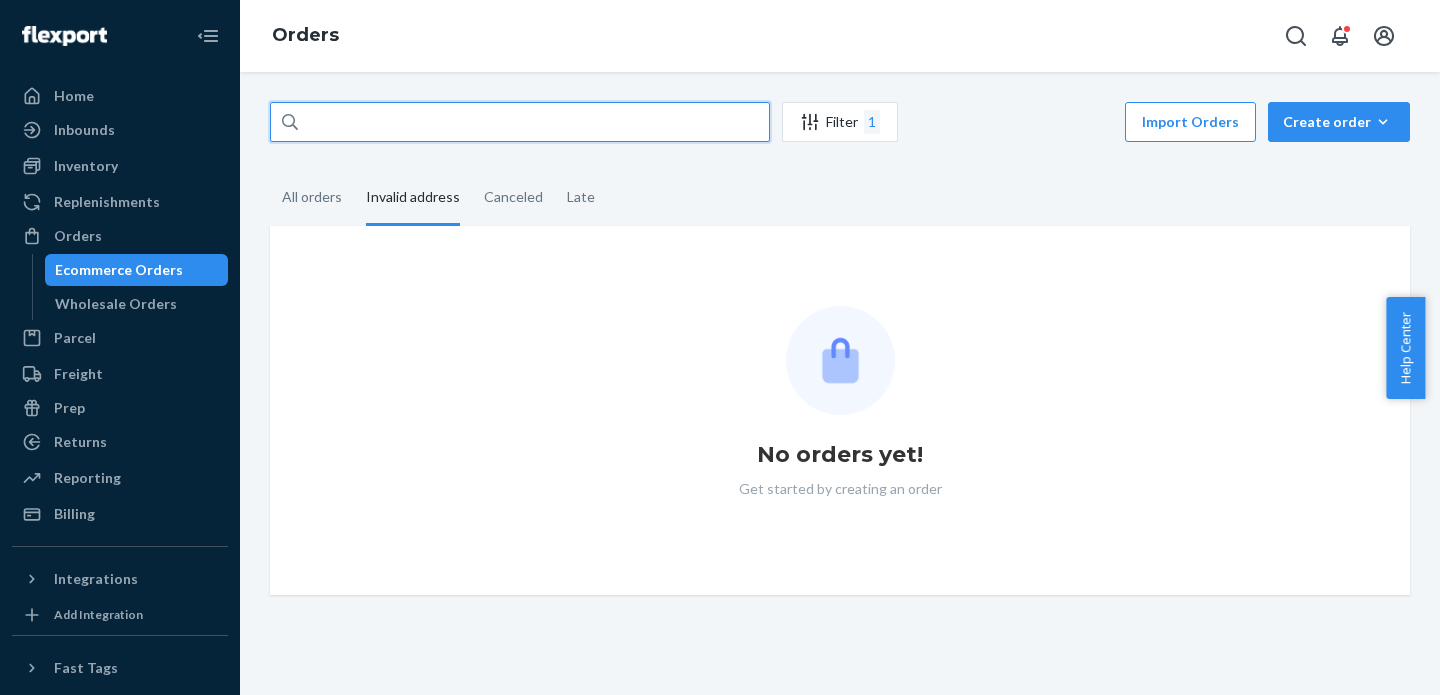 type 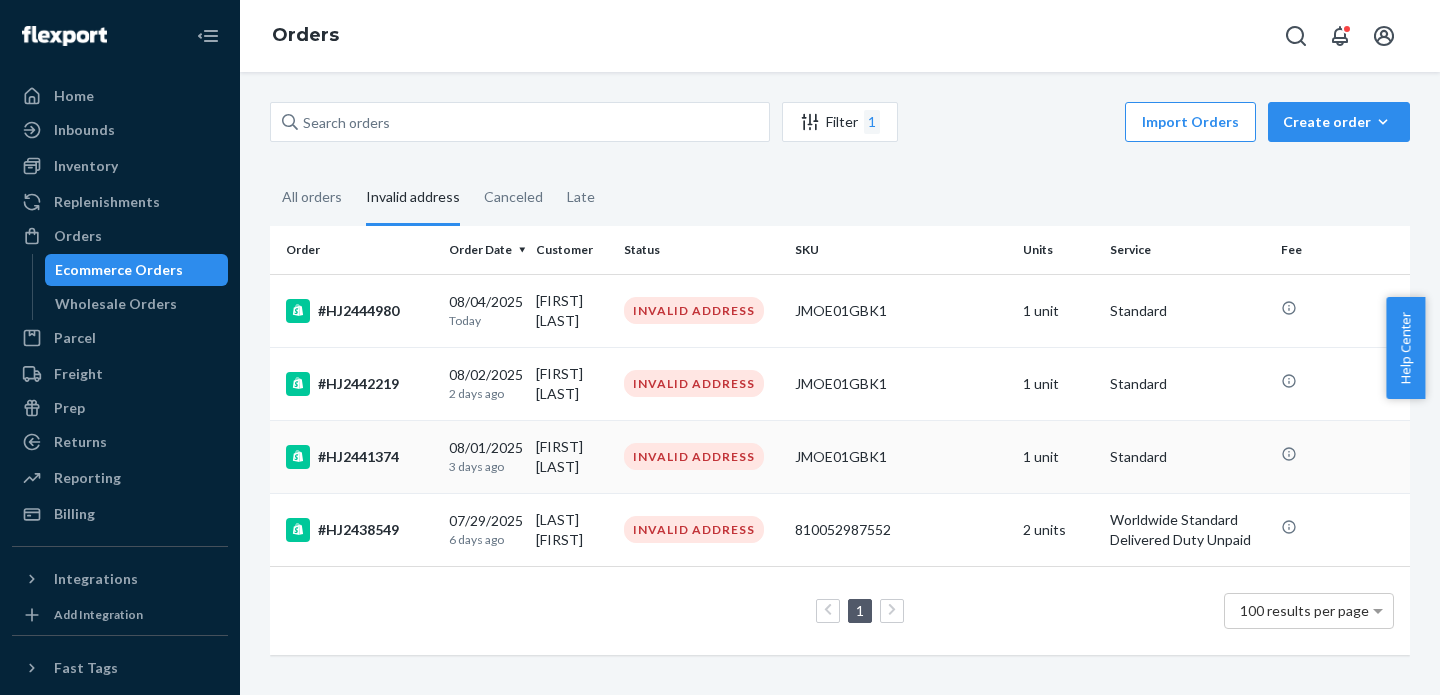 click on "INVALID ADDRESS" at bounding box center [701, 456] 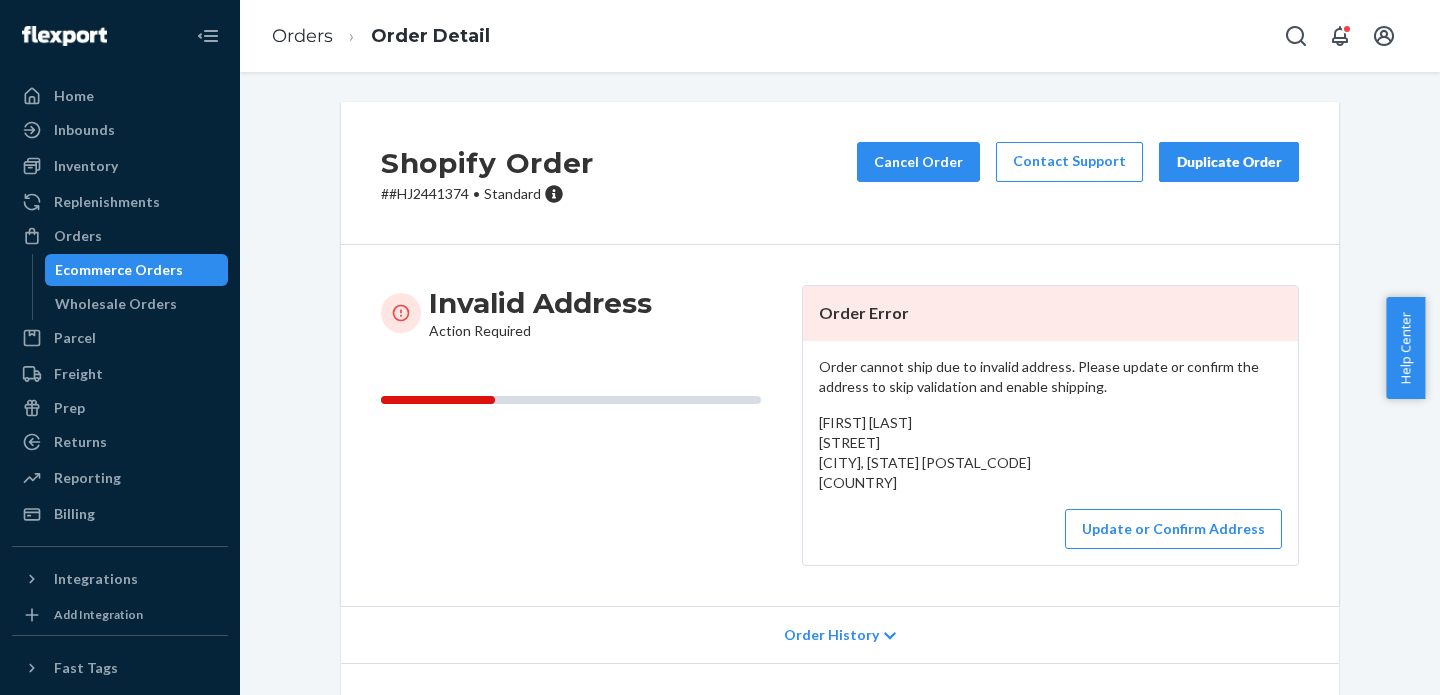 click on "# #HJ2441374 • Standard" at bounding box center [487, 194] 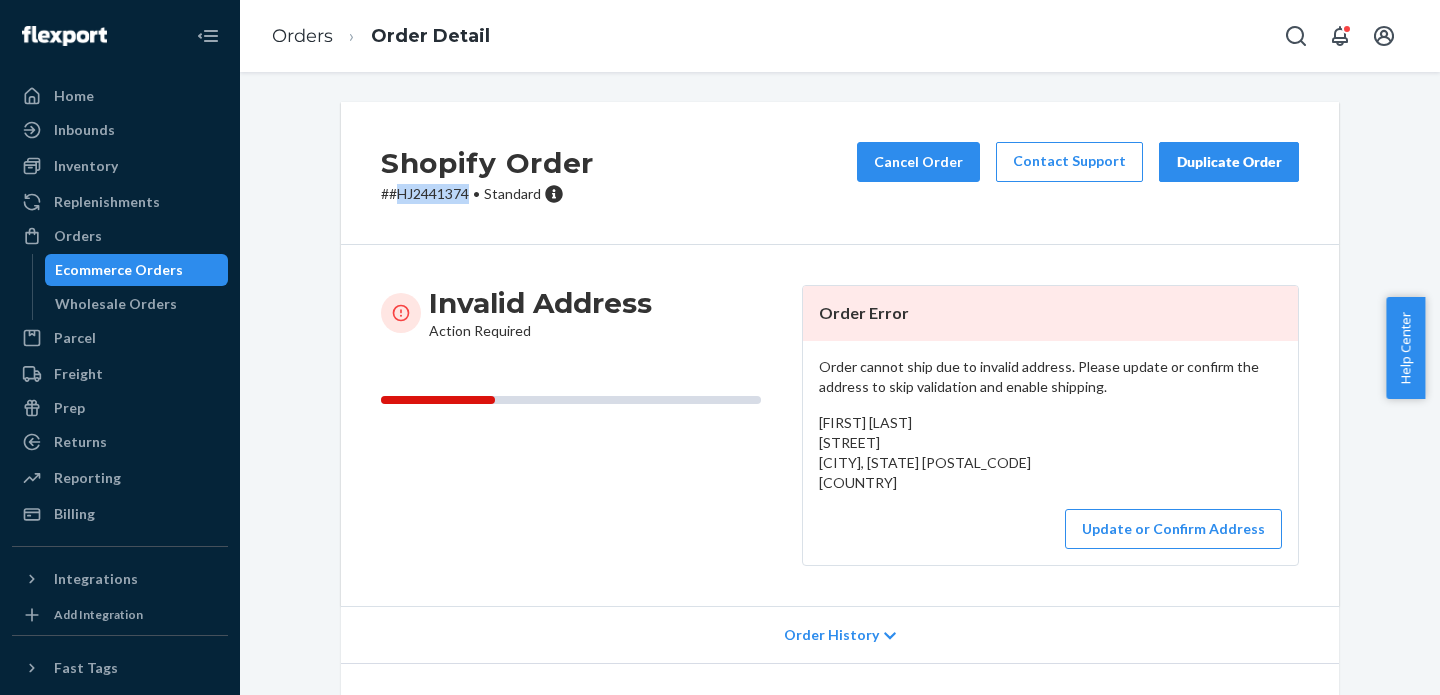 click on "# #HJ2441374 • Standard" at bounding box center [487, 194] 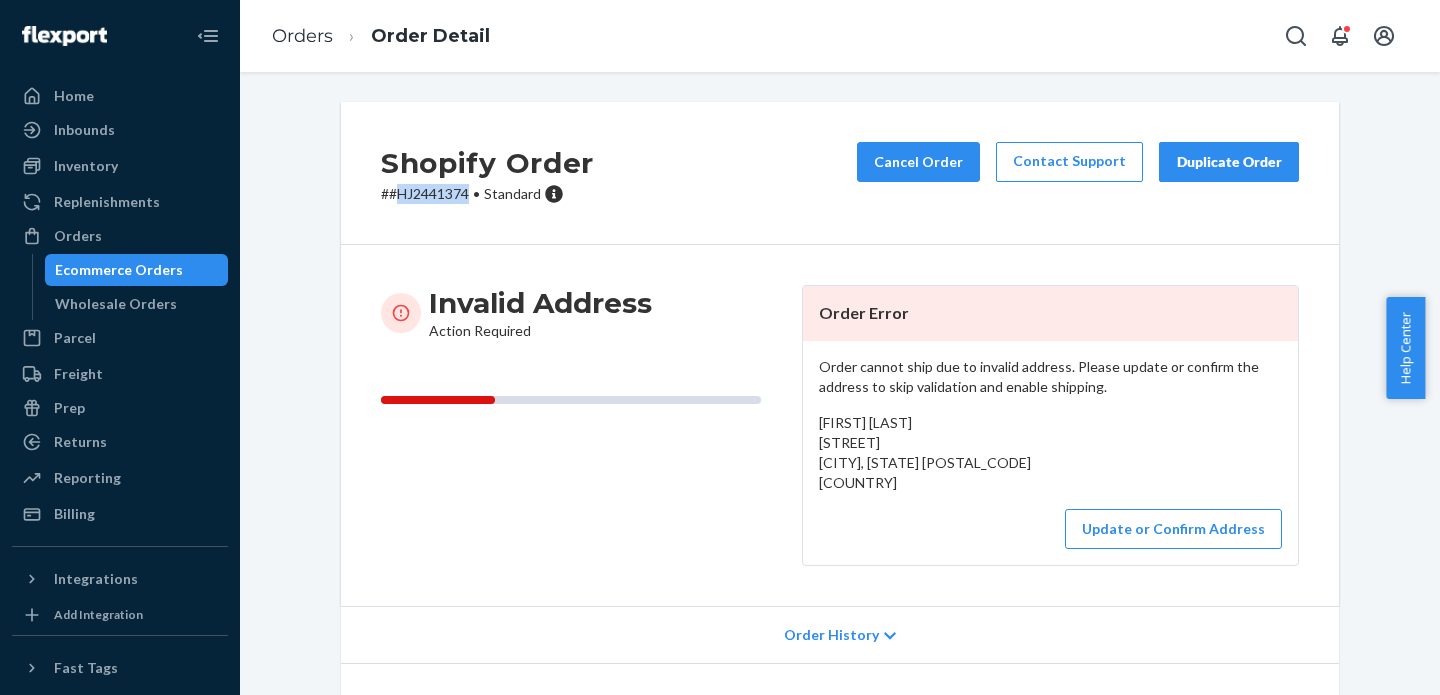 copy on "HJ2441374" 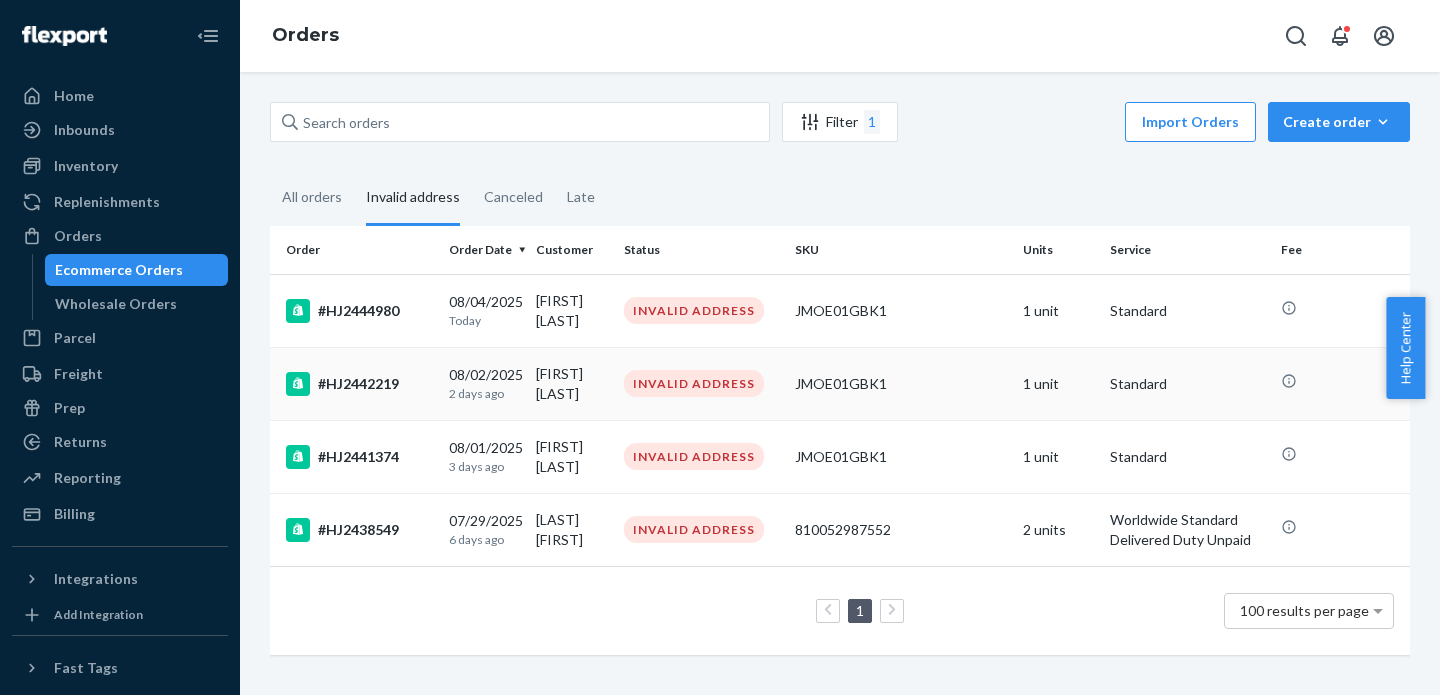 click on "[FIRST] [LAST]" at bounding box center (571, 383) 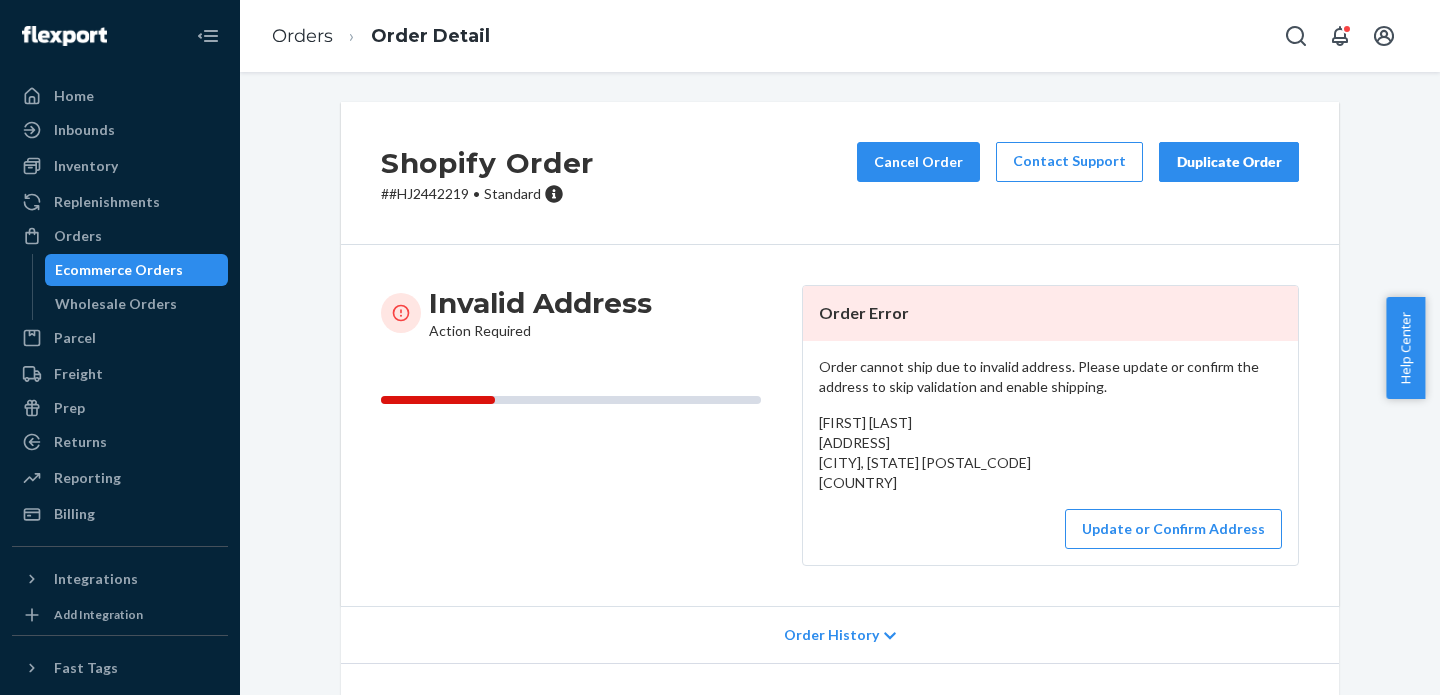 click on "# #HJ2442219 • Standard" at bounding box center (487, 194) 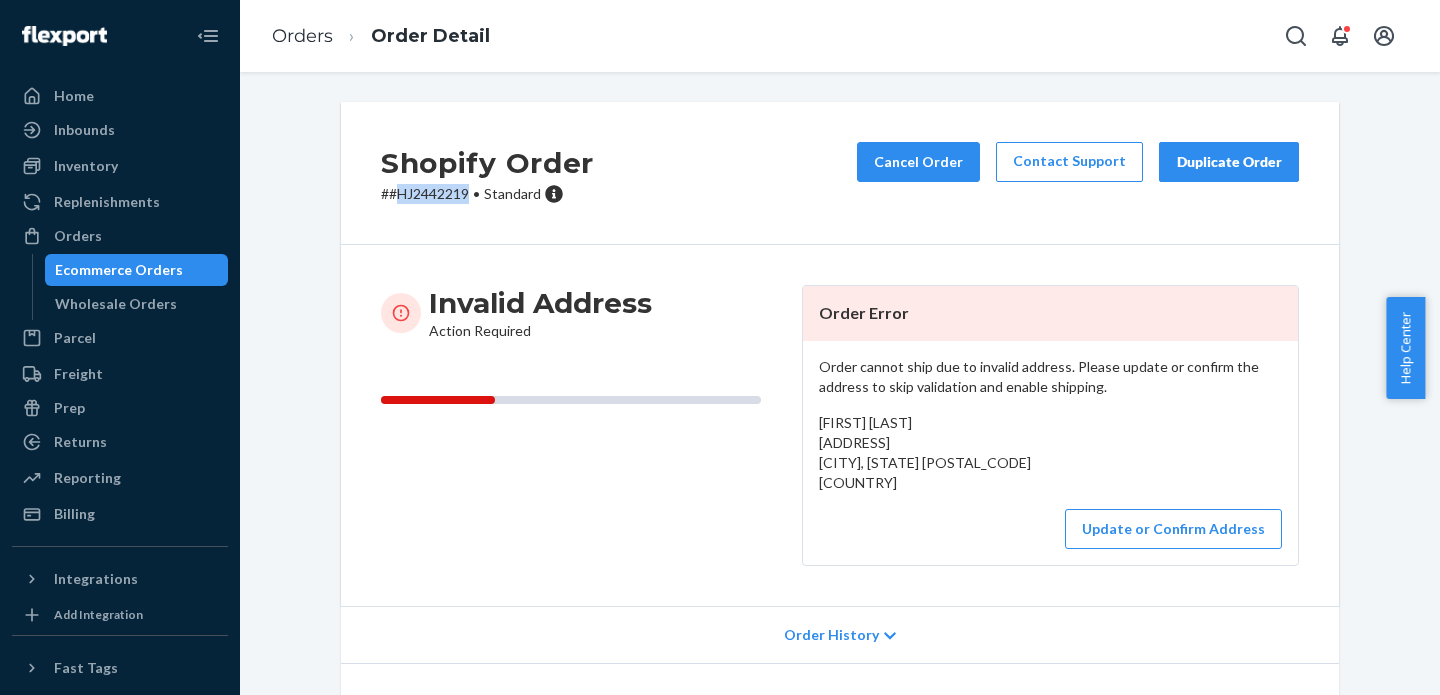 click on "# #HJ2442219 • Standard" at bounding box center (487, 194) 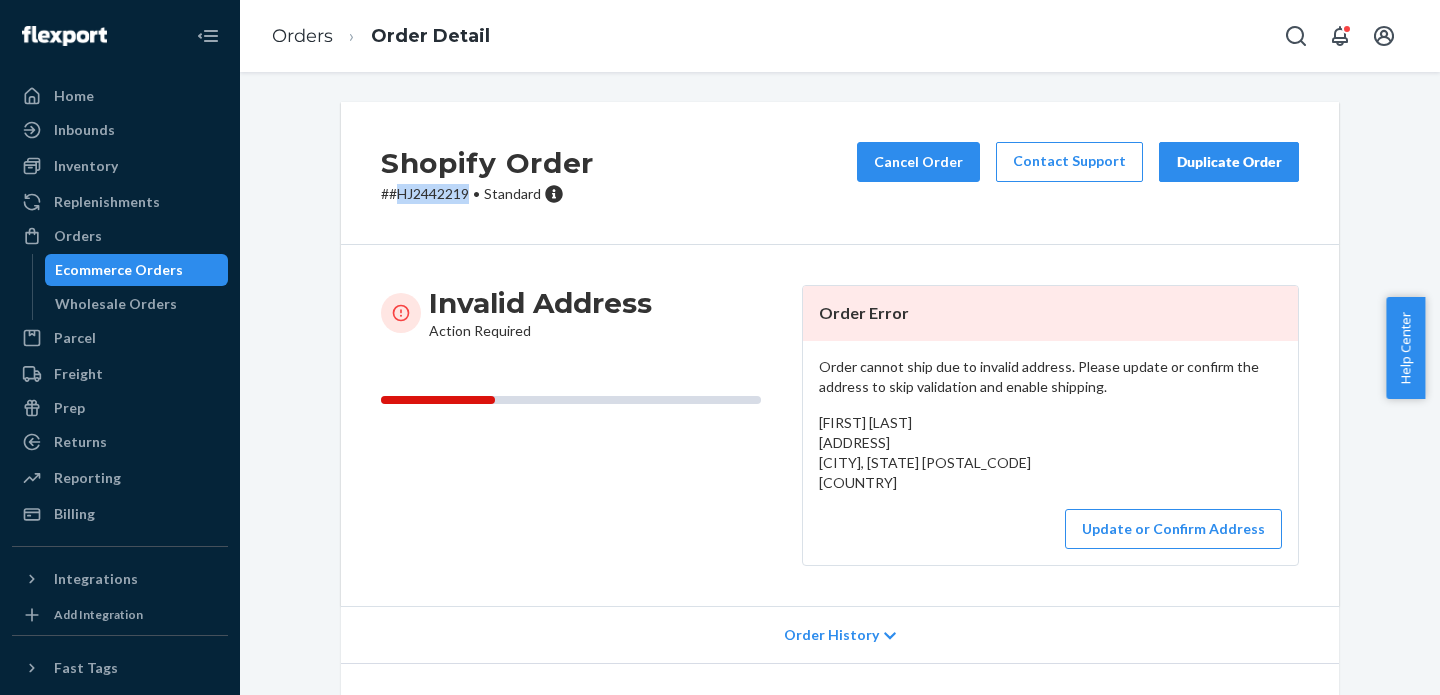 copy on "HJ2442219" 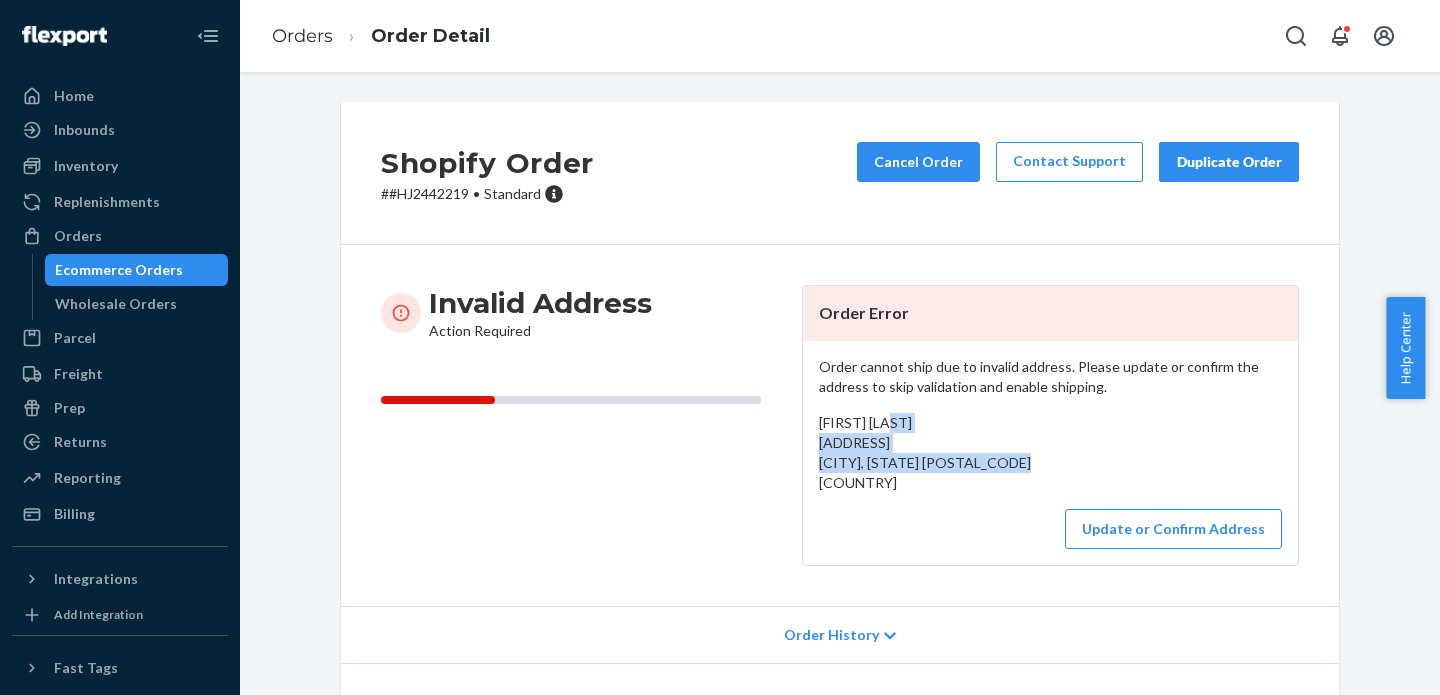 drag, startPoint x: 803, startPoint y: 440, endPoint x: 999, endPoint y: 453, distance: 196.43065 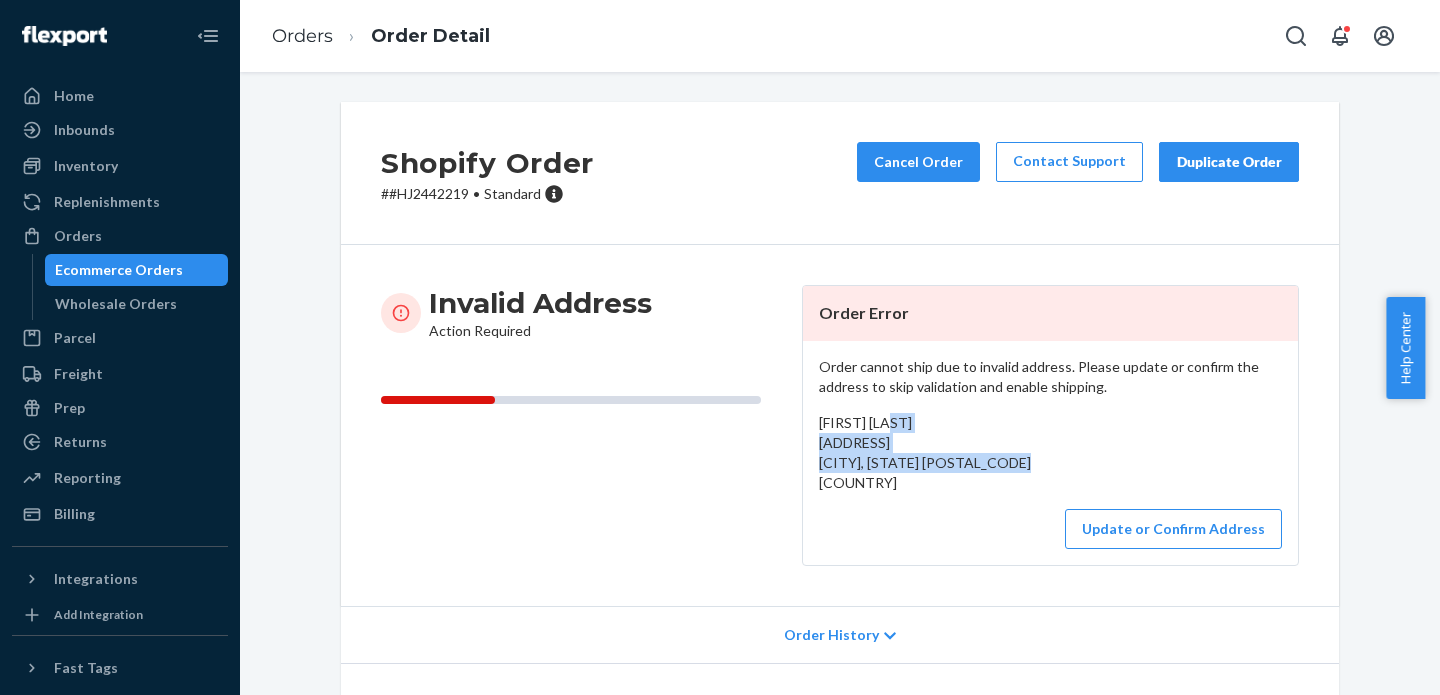 click on "Order cannot ship due to invalid address. Please update or confirm the address to skip validation and enable shipping. [FIRST] [LAST]
[ADDRESS]
[CITY], [STATE] [POSTAL_CODE]
[COUNTRY] Update or Confirm Address" at bounding box center (1050, 453) 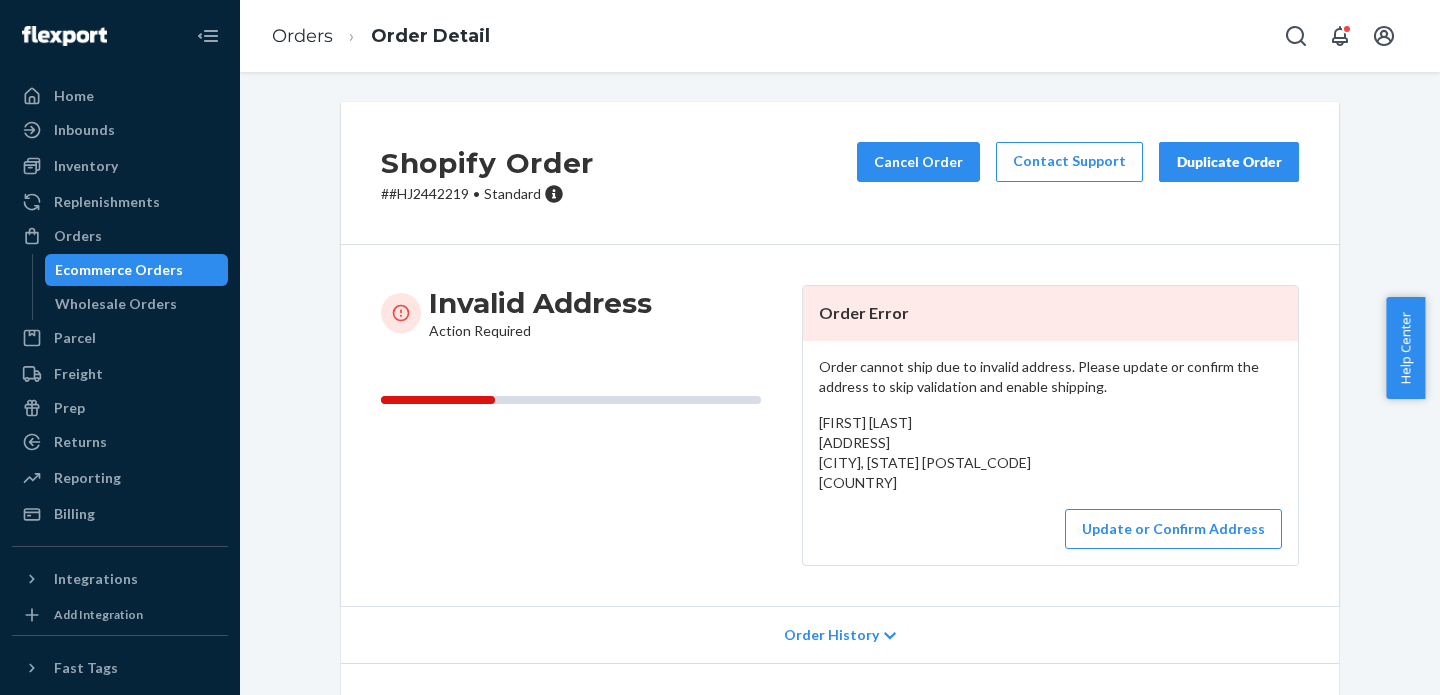 click on "Shopify Order" at bounding box center (487, 163) 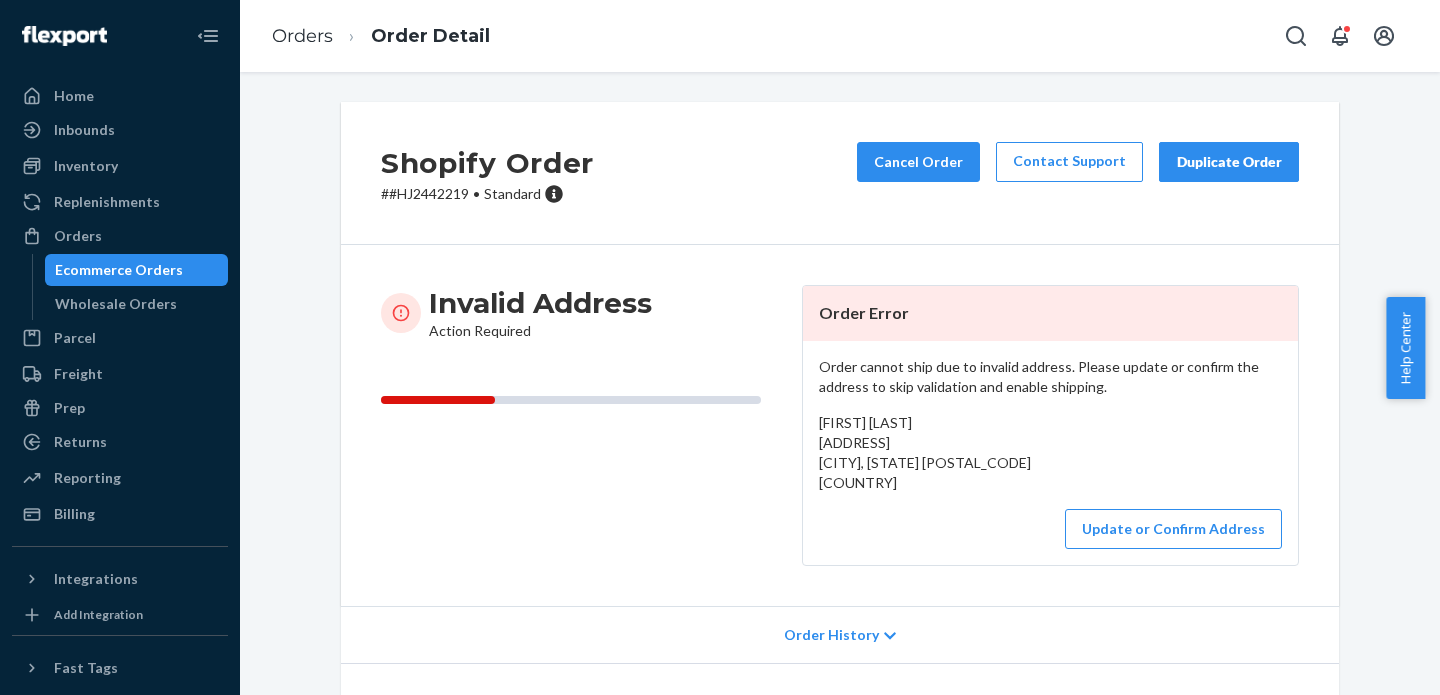 click on "# #HJ2442219 • Standard" at bounding box center [487, 194] 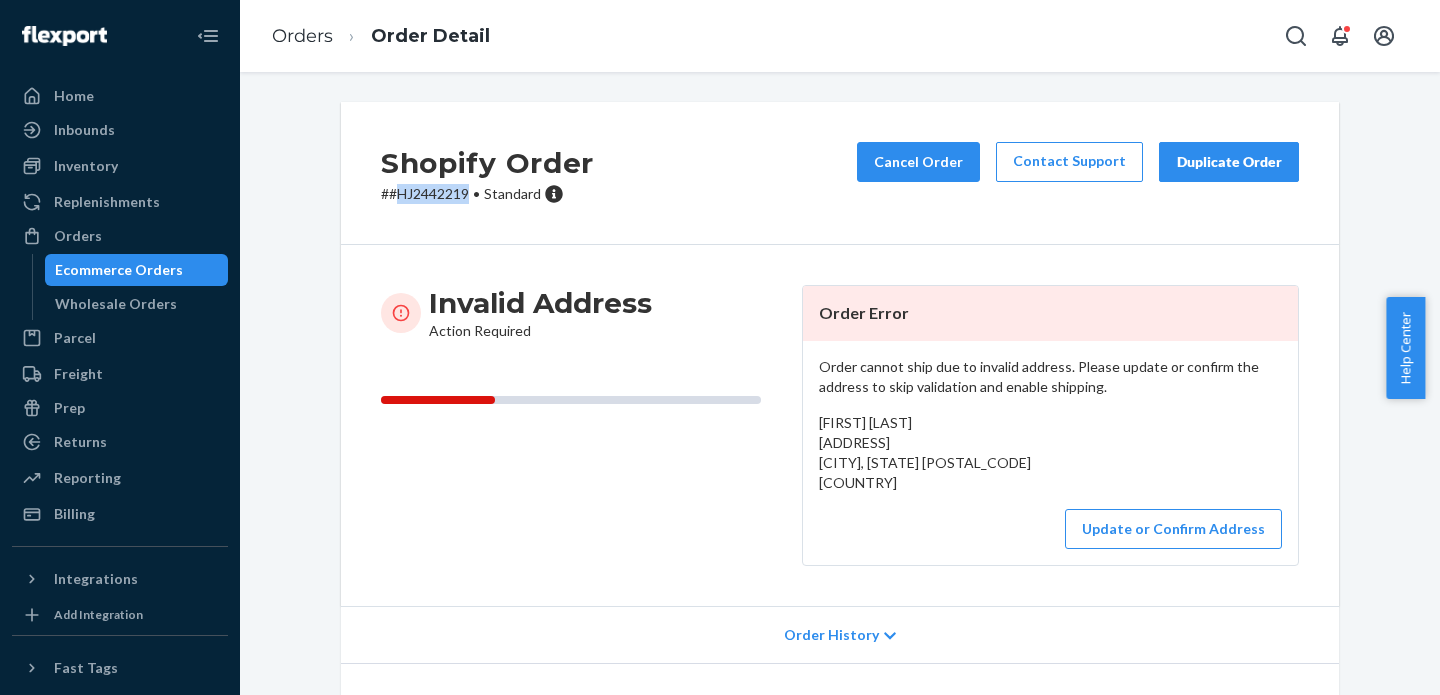 click on "# #HJ2442219 • Standard" at bounding box center [487, 194] 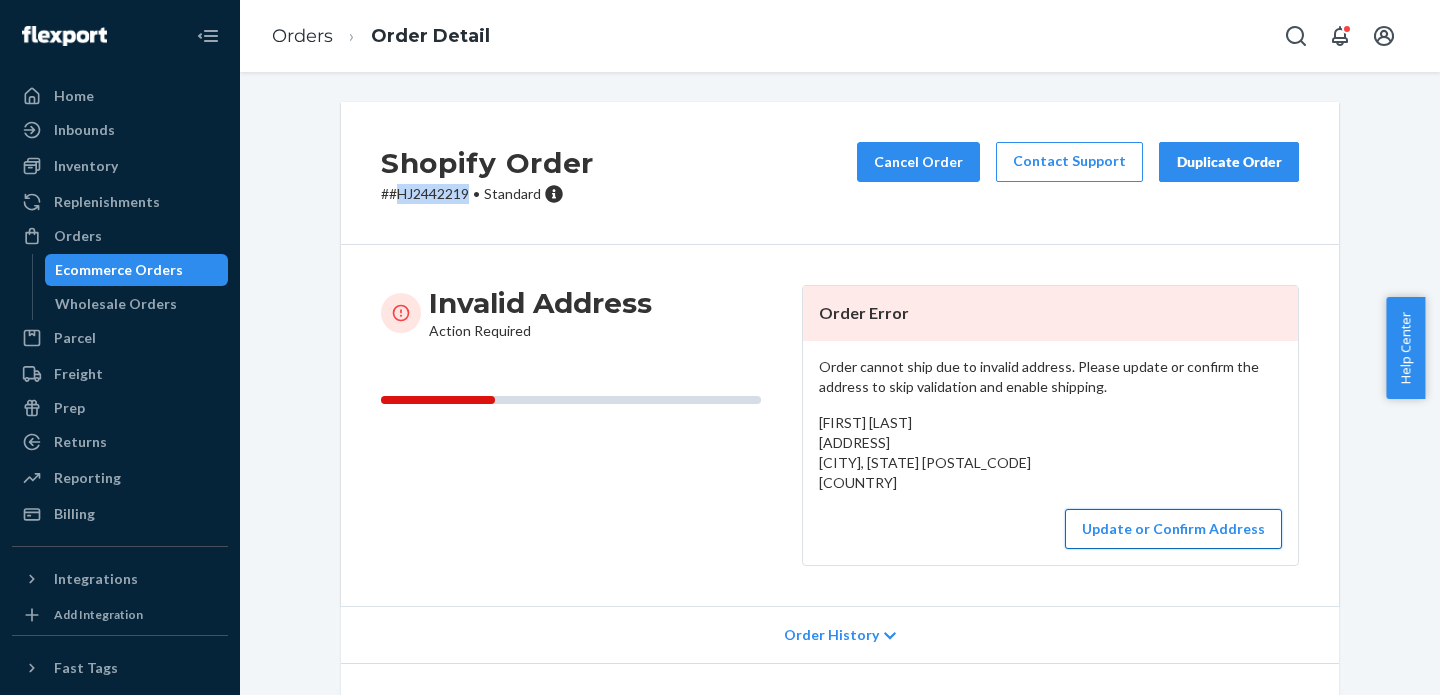 click on "Update or Confirm Address" at bounding box center [1173, 529] 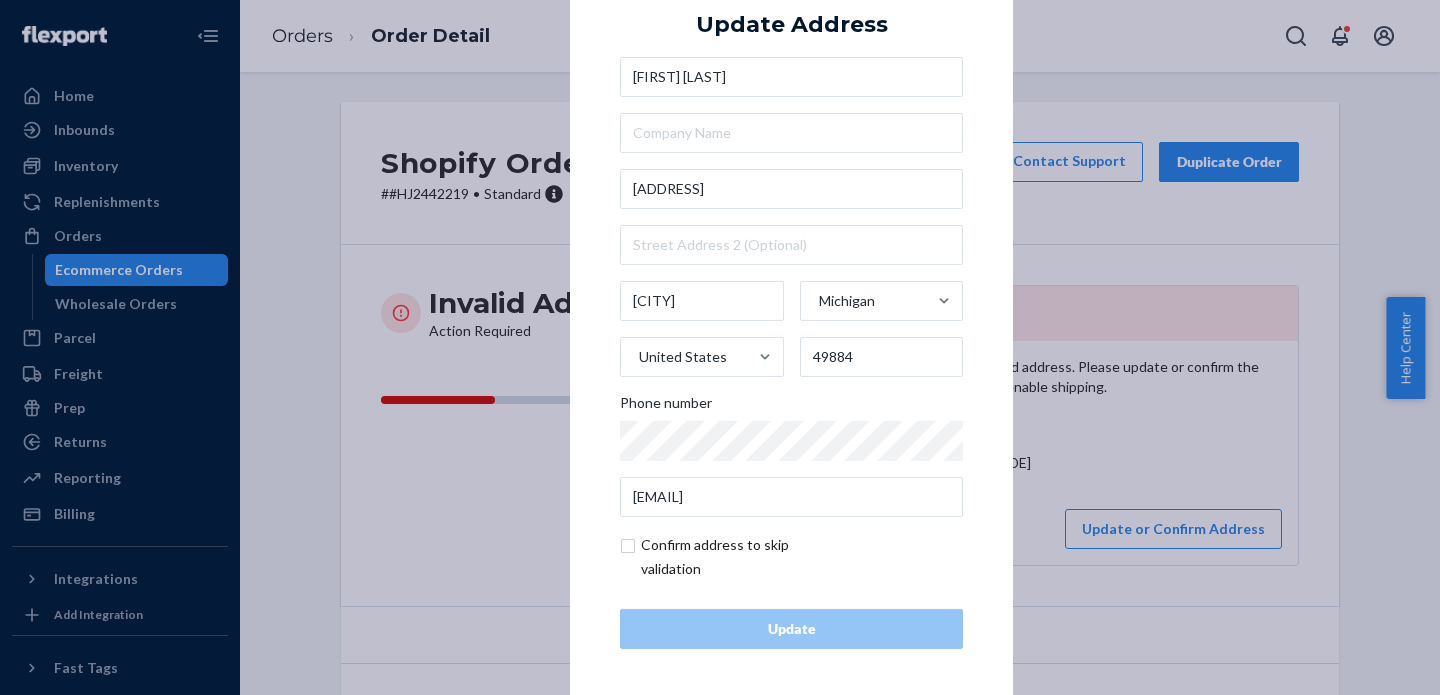 scroll, scrollTop: 30, scrollLeft: 0, axis: vertical 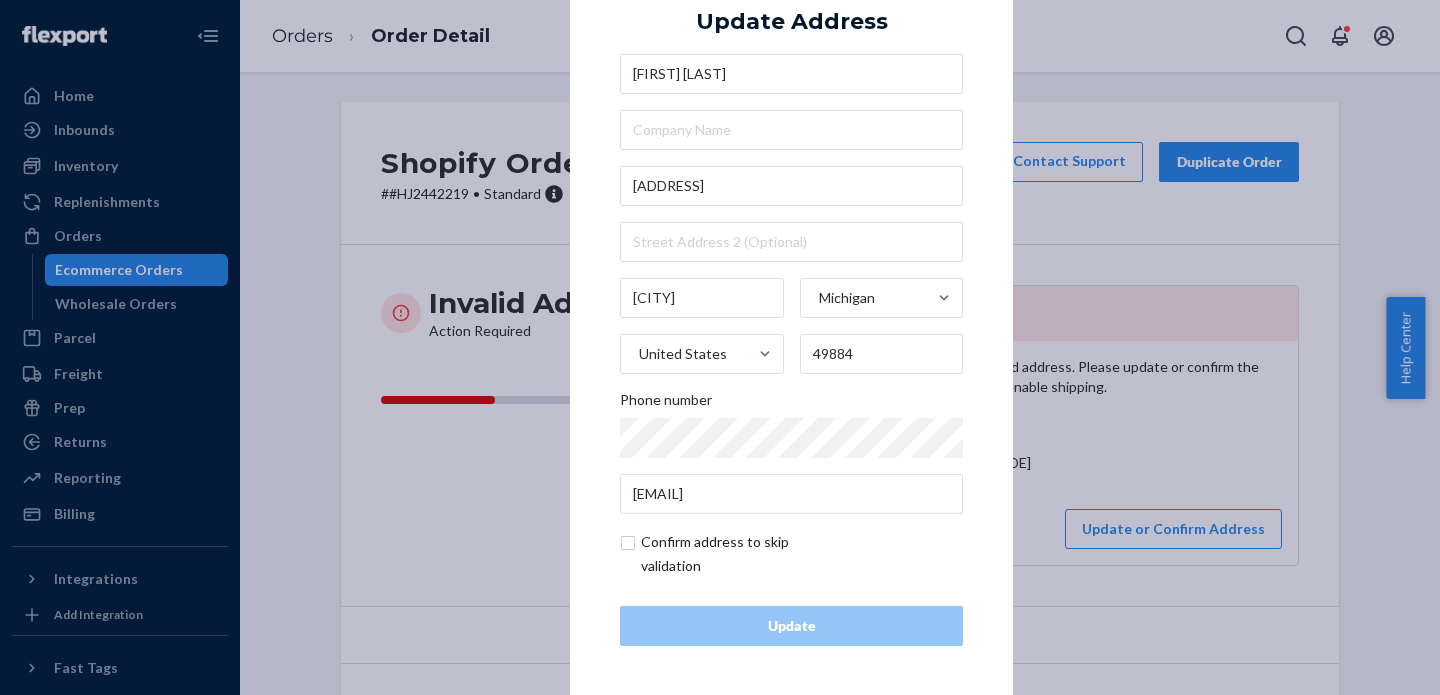 click at bounding box center [736, 554] 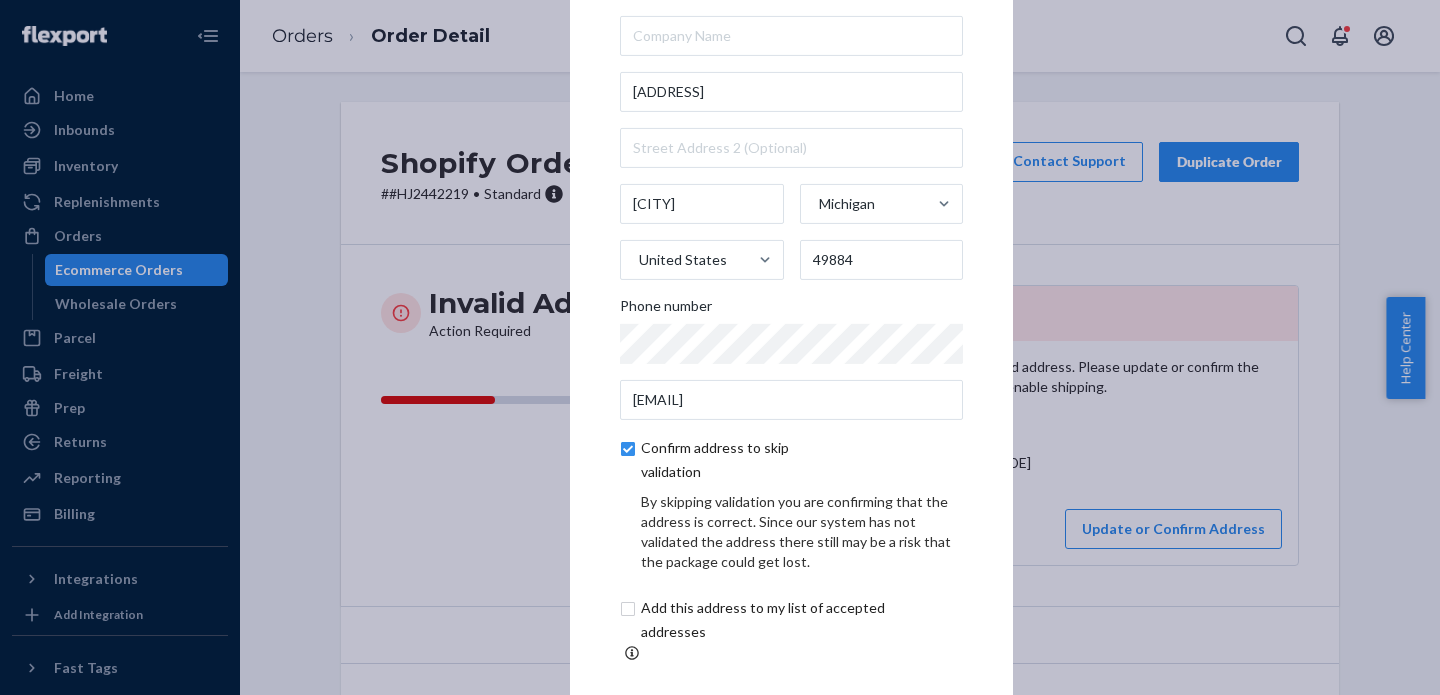 scroll, scrollTop: 0, scrollLeft: 0, axis: both 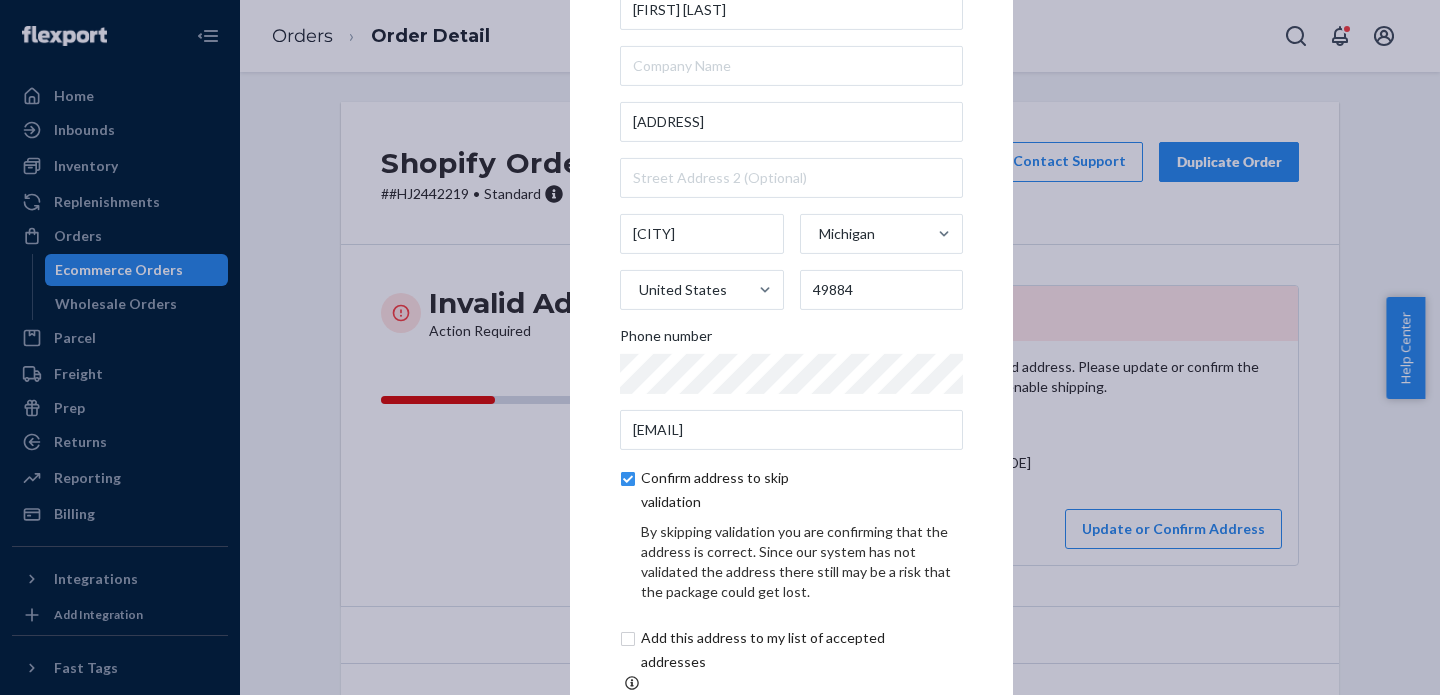 click at bounding box center (786, 650) 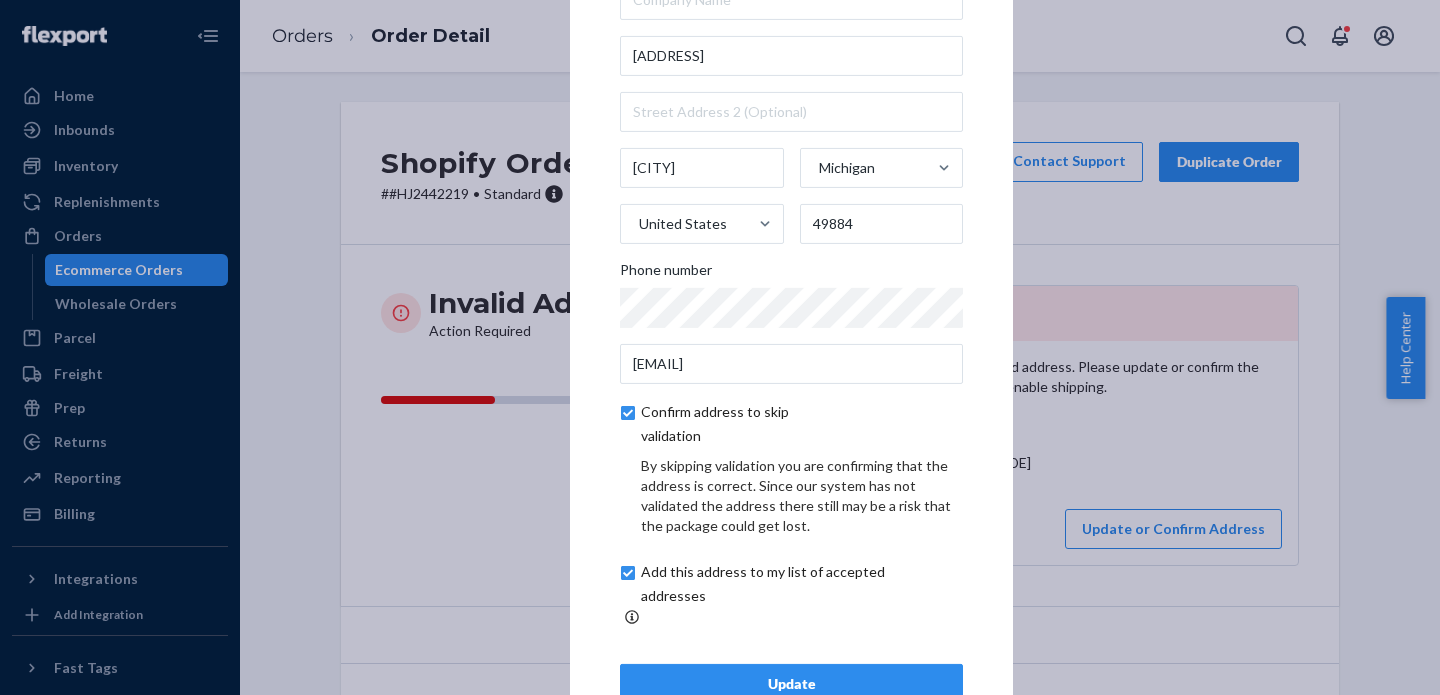 scroll, scrollTop: 114, scrollLeft: 0, axis: vertical 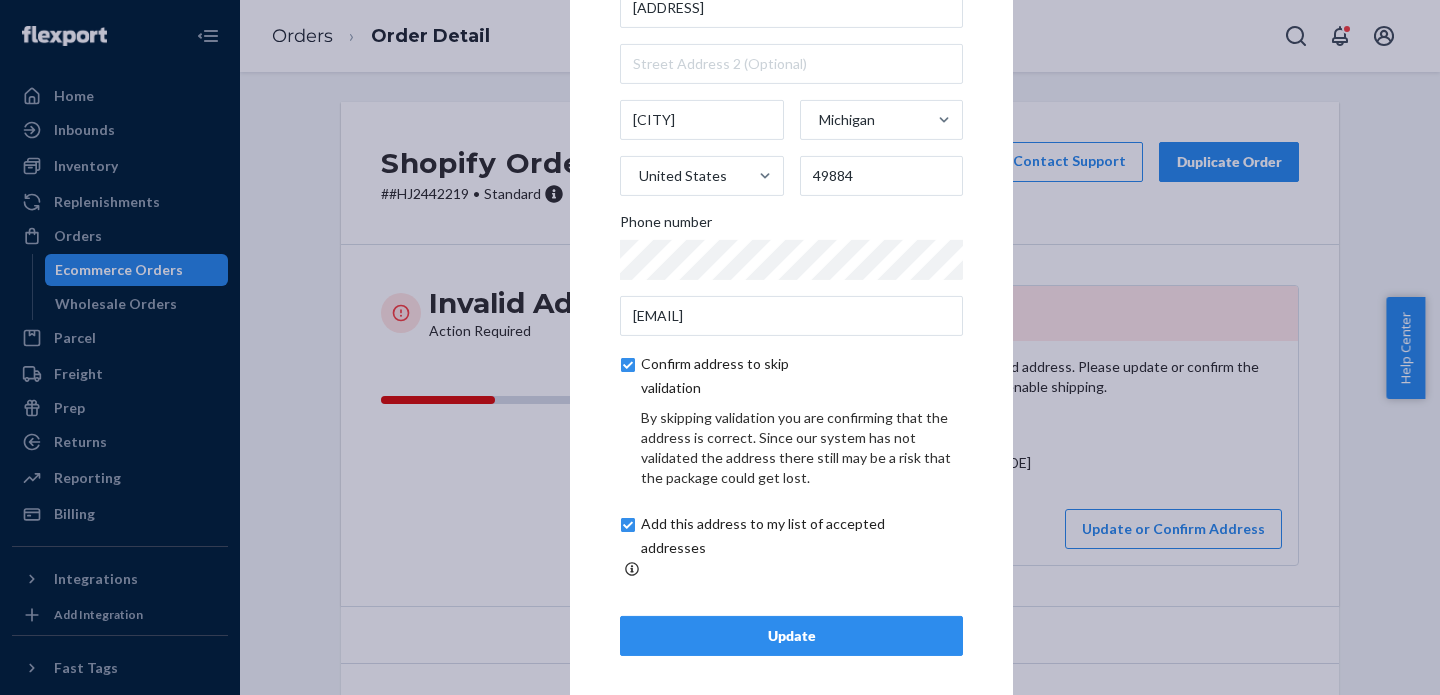 click on "Update" at bounding box center (791, 636) 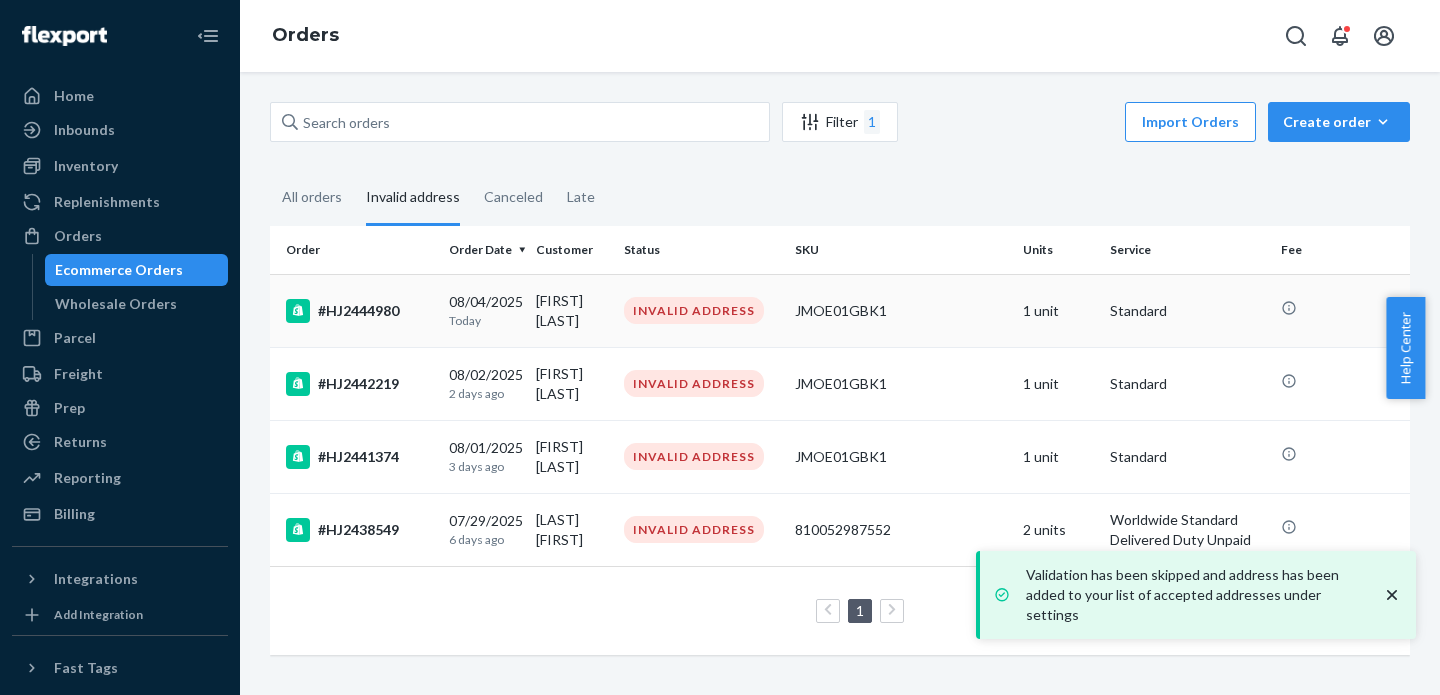 click on "[FIRST] [LAST]" at bounding box center [571, 310] 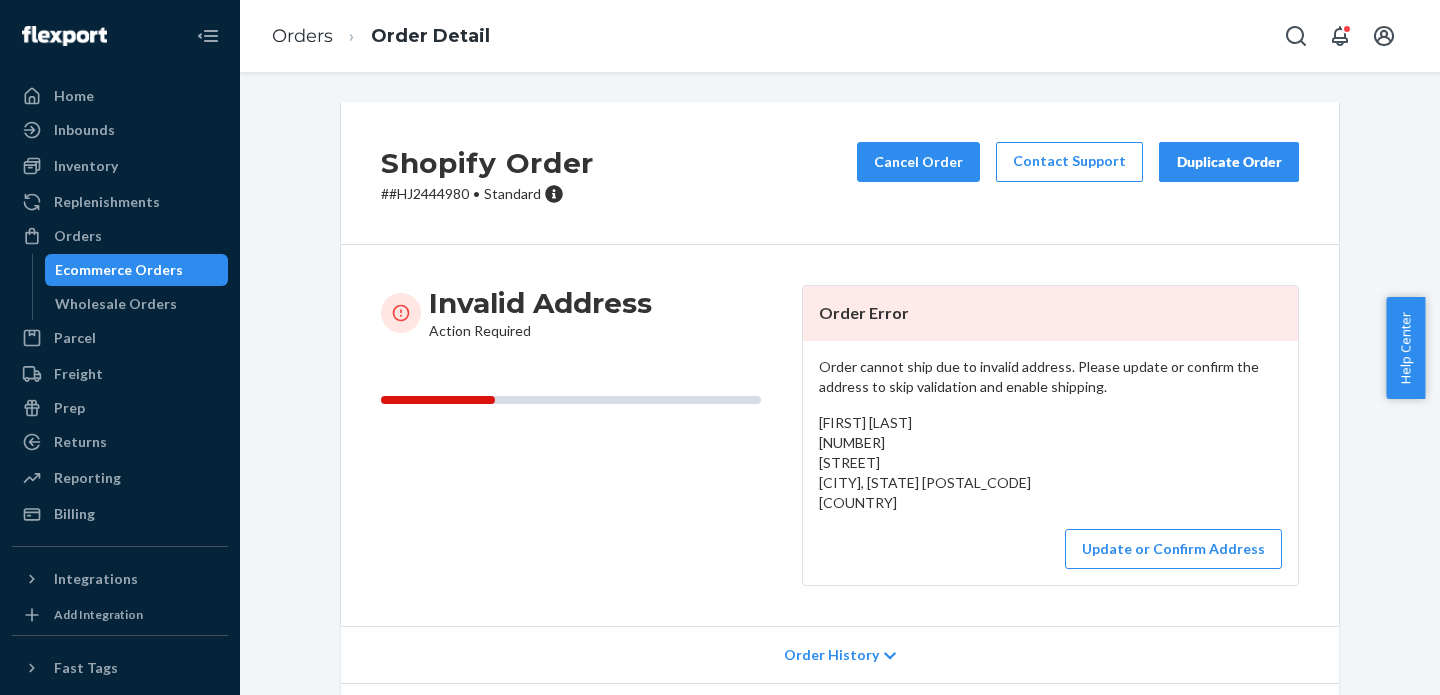 click on "# #HJ2444980 • Standard" at bounding box center [487, 194] 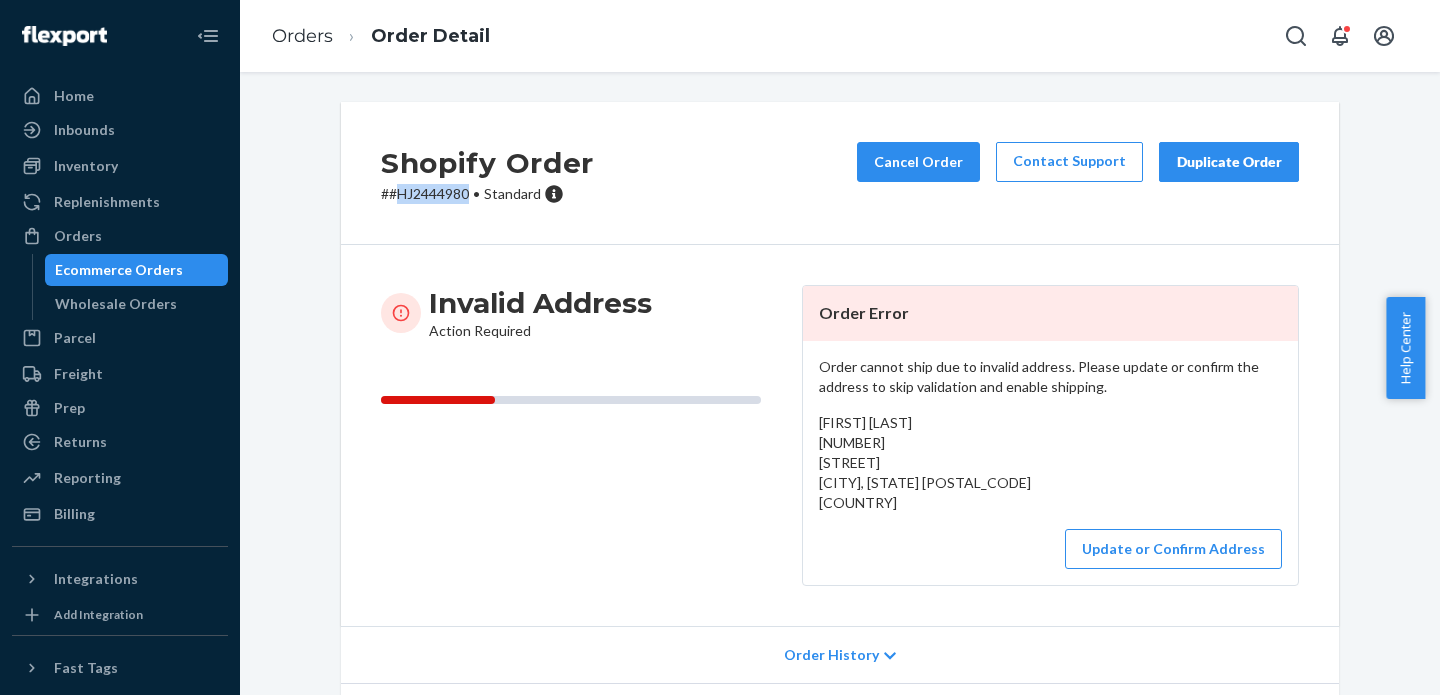 click on "# #HJ2444980 • Standard" at bounding box center (487, 194) 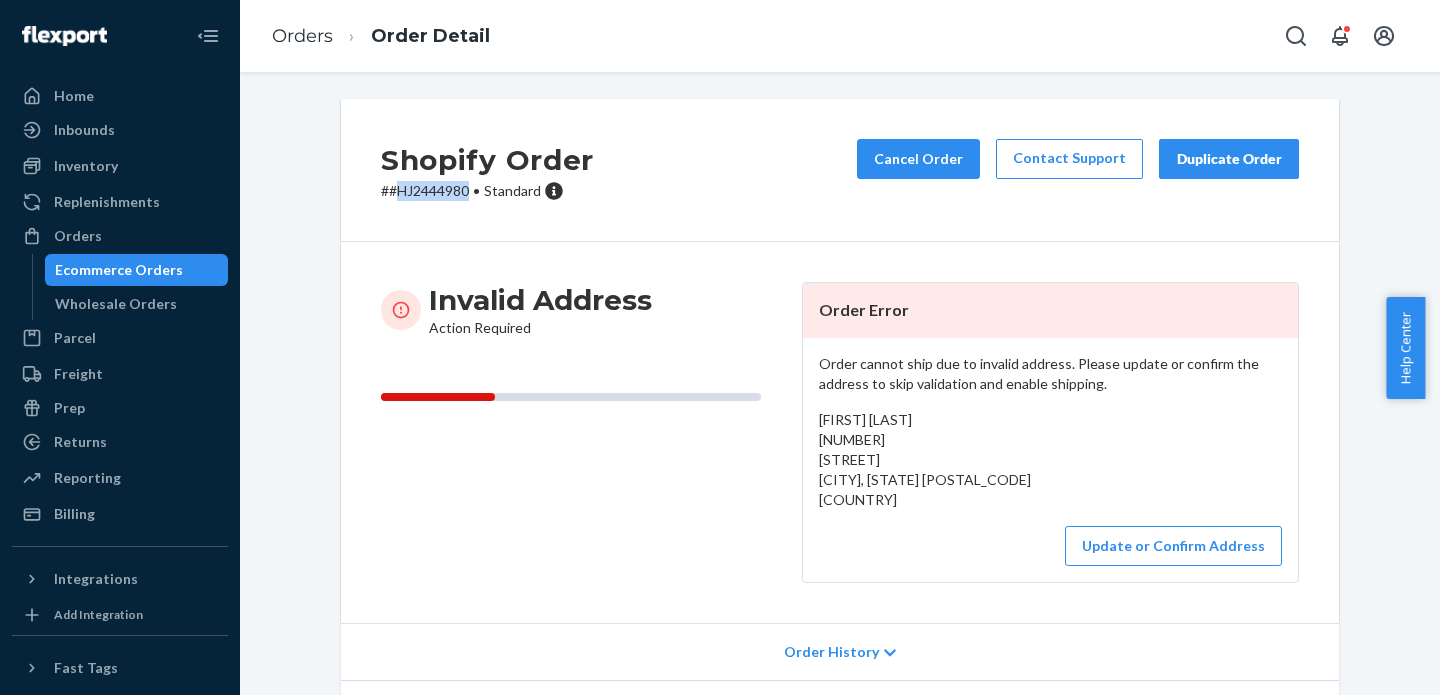 scroll, scrollTop: 4, scrollLeft: 0, axis: vertical 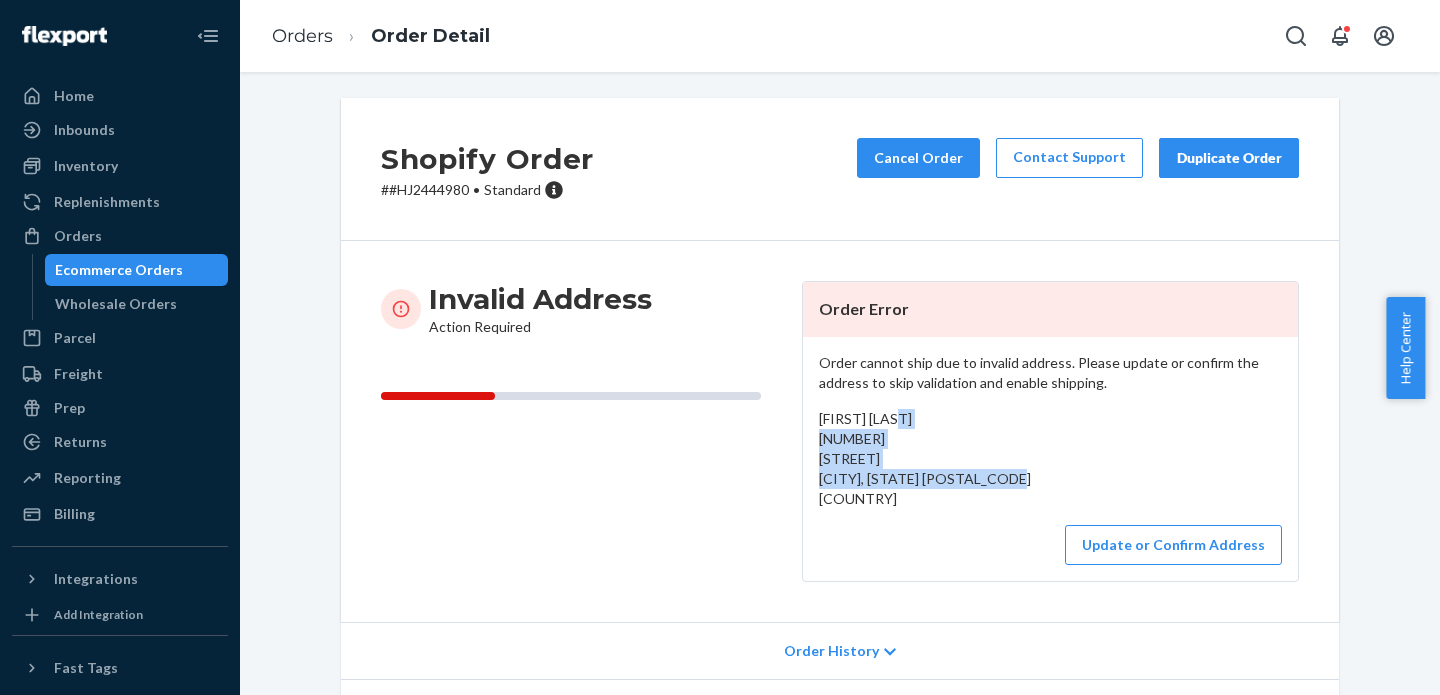 drag, startPoint x: 808, startPoint y: 444, endPoint x: 1052, endPoint y: 475, distance: 245.96138 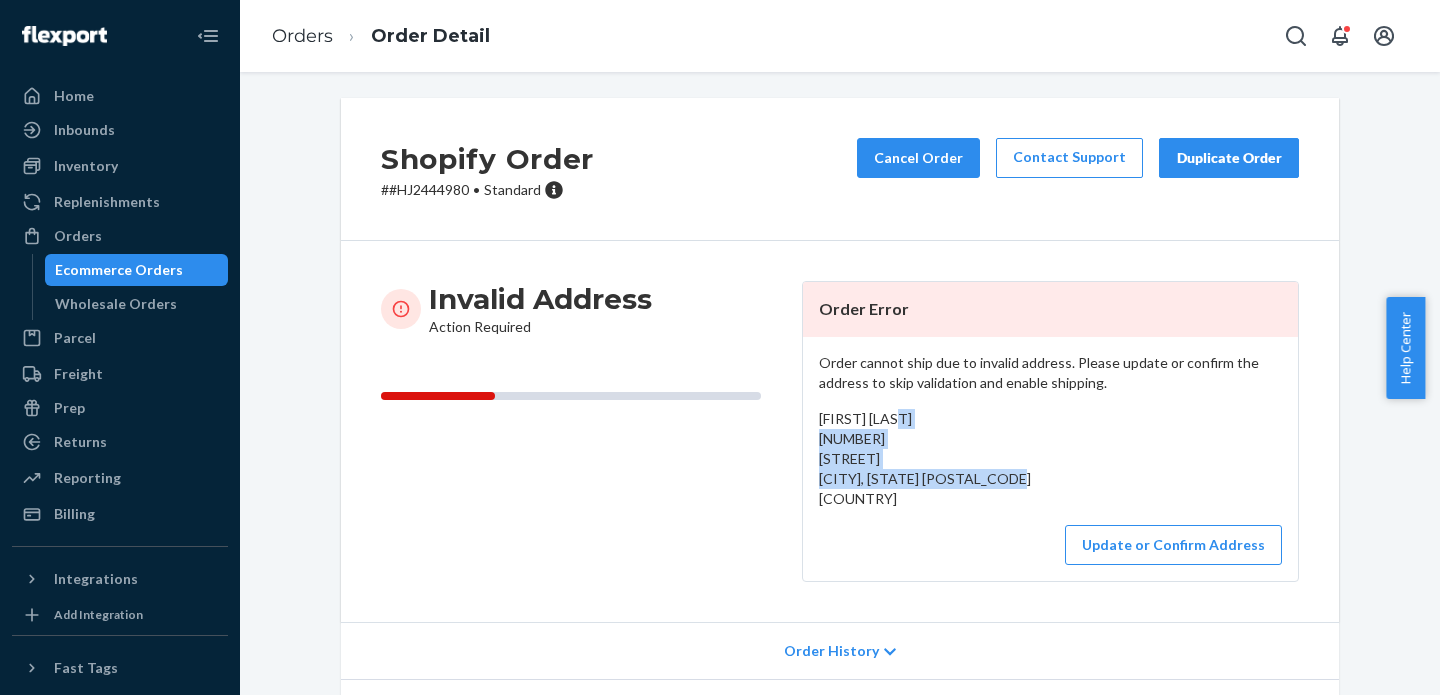 click on "Order cannot ship due to invalid address. Please update or confirm the address to skip validation and enable shipping. [FIRST] [LAST]
[NUMBER]
[STREET]
[CITY], [STATE] [POSTAL_CODE]
[COUNTRY] Update or Confirm Address" at bounding box center [1050, 459] 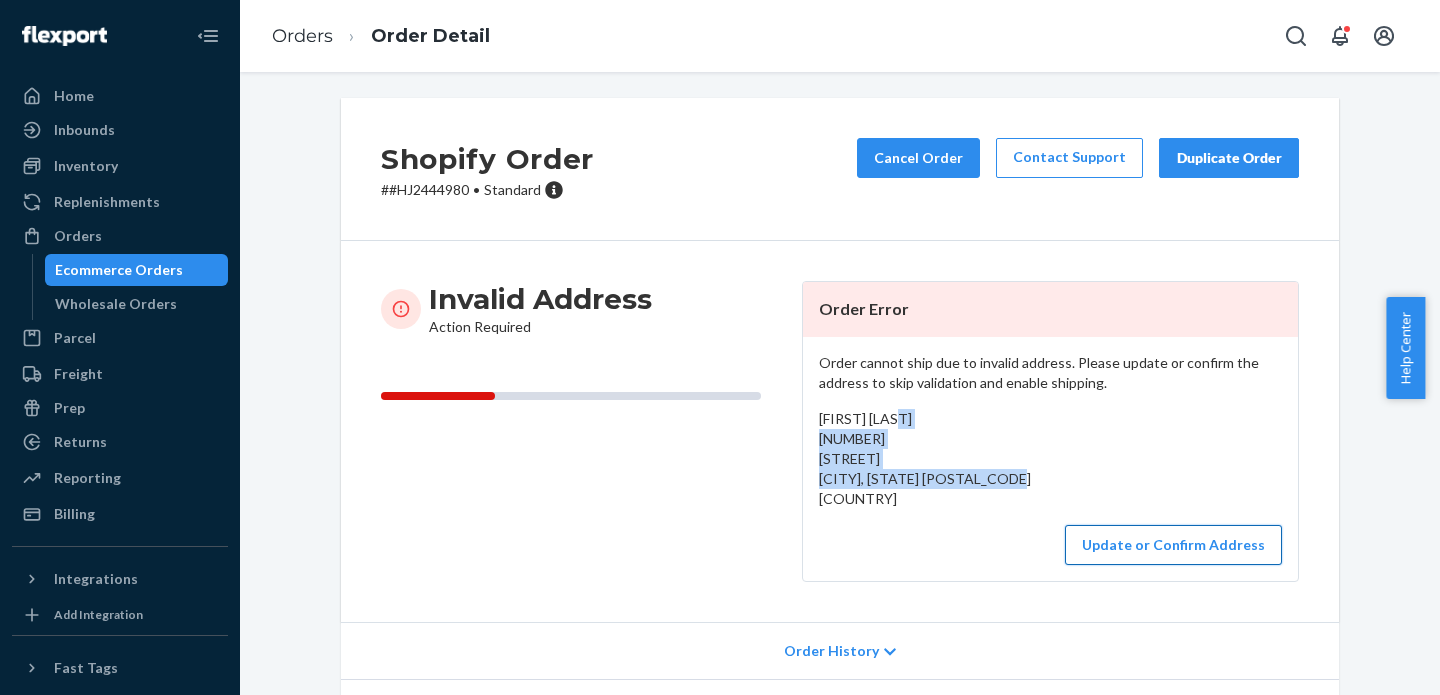 click on "Update or Confirm Address" at bounding box center [1173, 545] 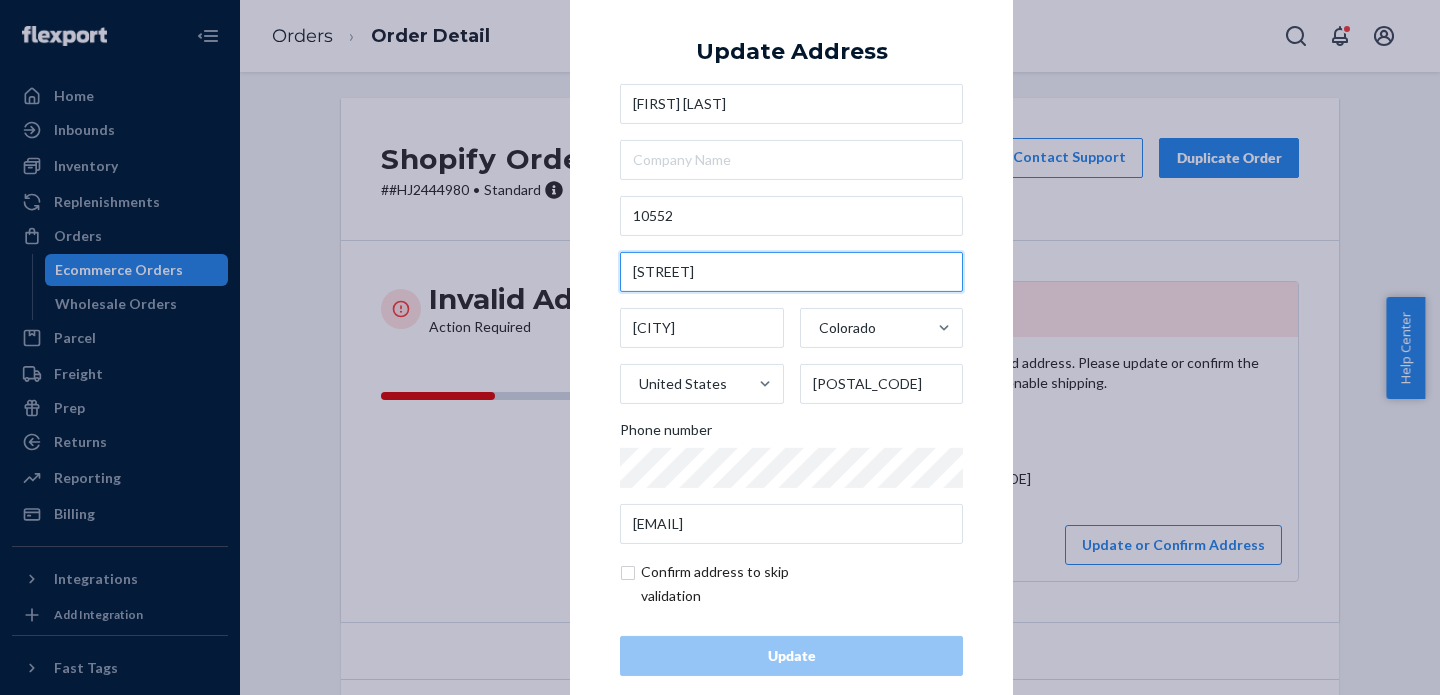 click on "[STREET]" at bounding box center [791, 272] 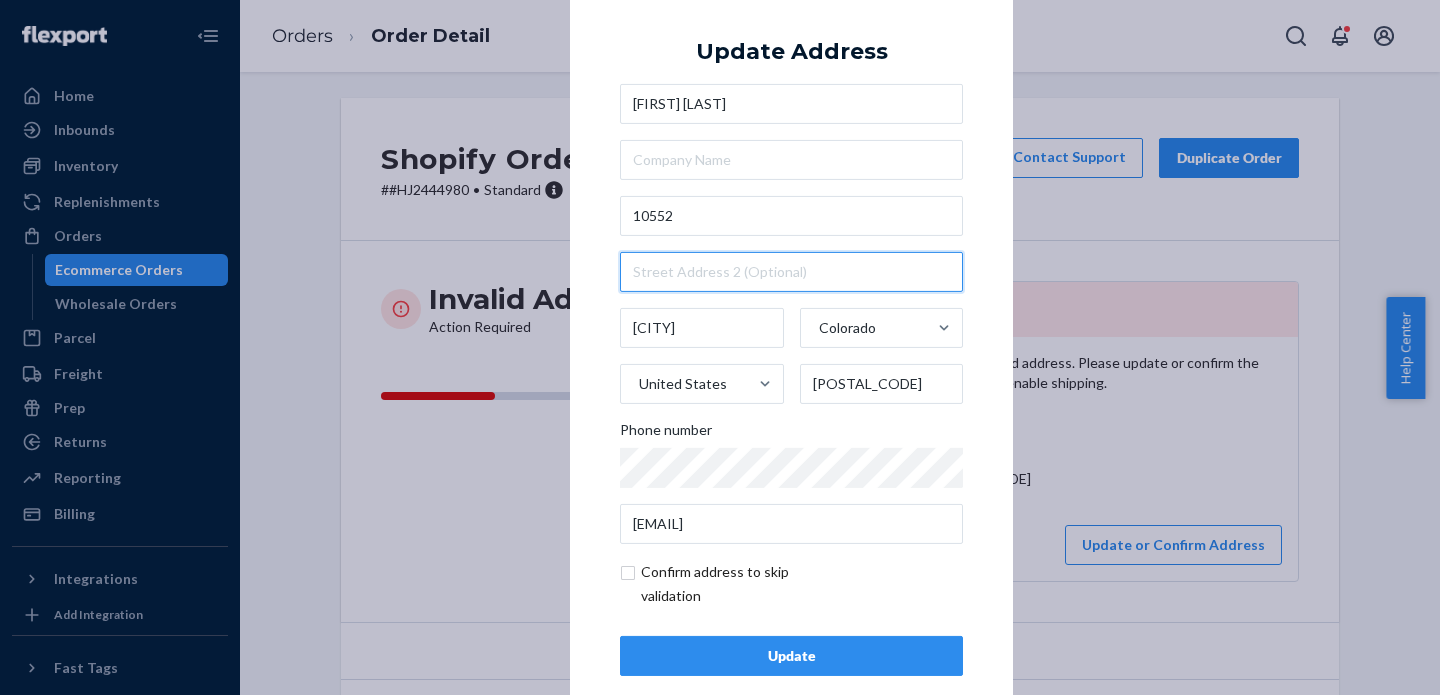 type 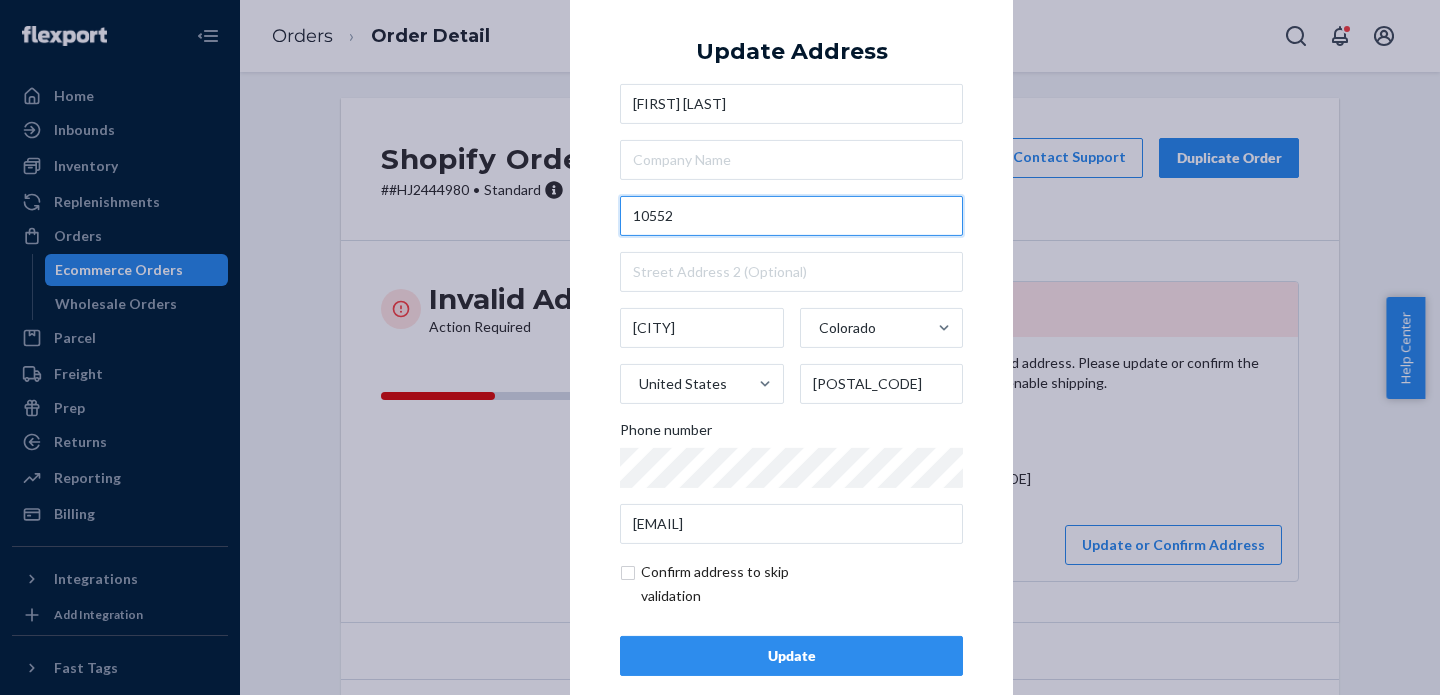 click on "10552" at bounding box center (791, 216) 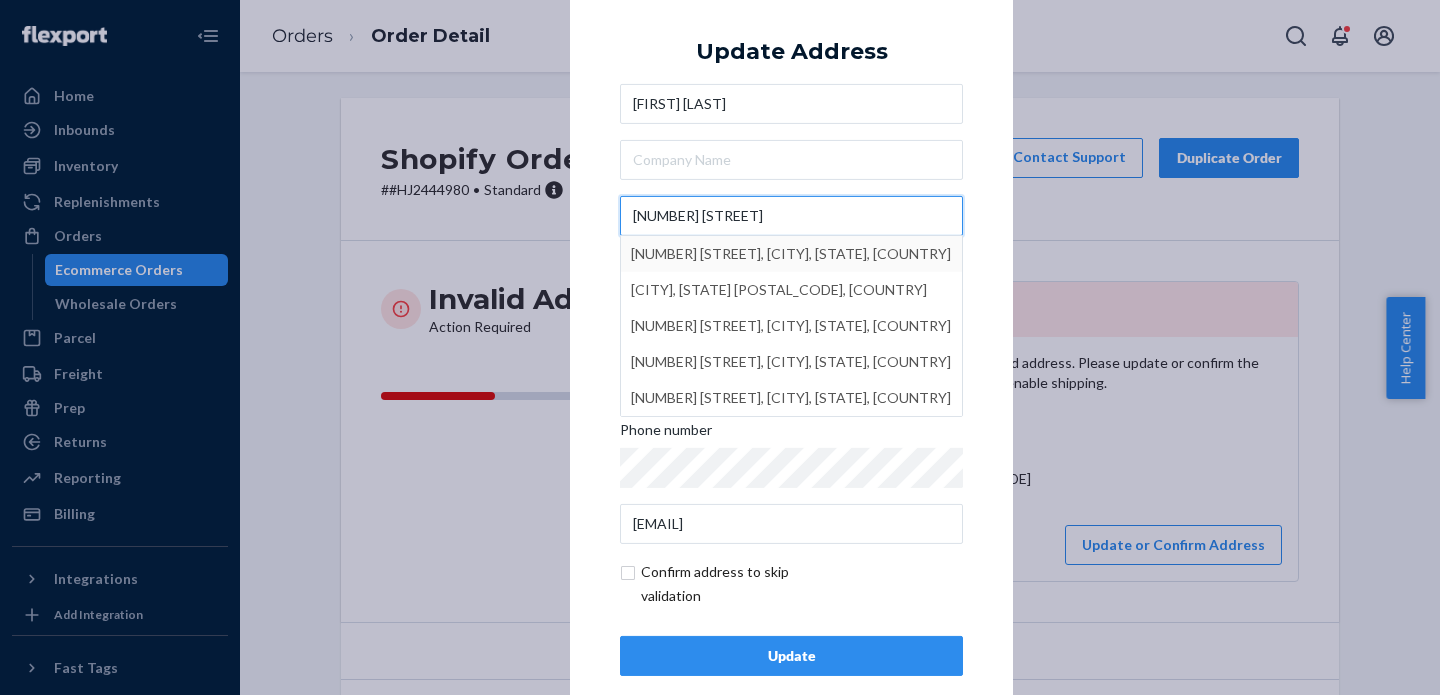 type on "[NUMBER] [STREET]" 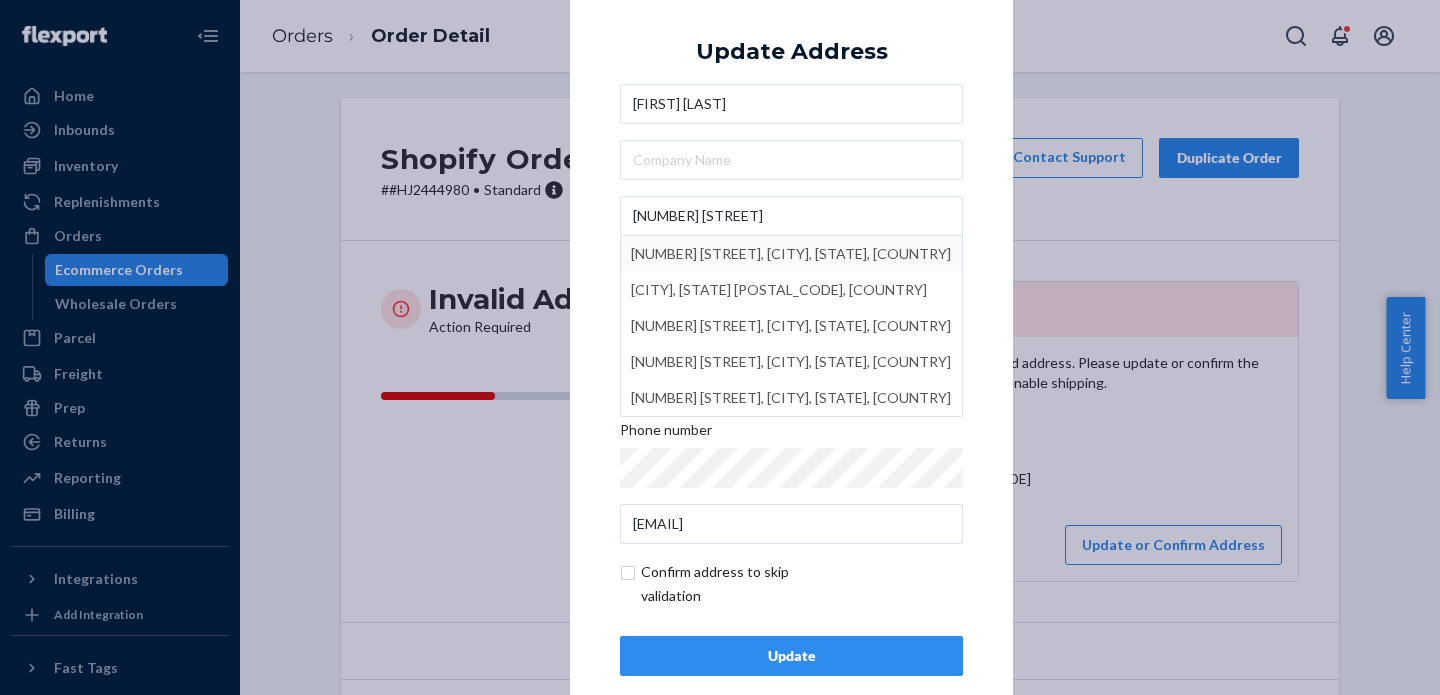 click on "× Update Address [FIRST] [LAST] [NUMBER] [STREET] [STREET], [CITY], [STATE], [COUNTRY] [CITY], [STATE] [POSTAL_CODE], [COUNTRY] [NUMBER] [STREET], [CITY], [STATE], [COUNTRY] [NUMBER] [STREET], [CITY], [STATE], [COUNTRY] [NUMBER] [STREET], [CITY], [STATE], [COUNTRY] [CITY] [COUNTRY] [POSTAL_CODE] Phone number [EMAIL] Confirm address to skip validation Update" at bounding box center [791, 347] 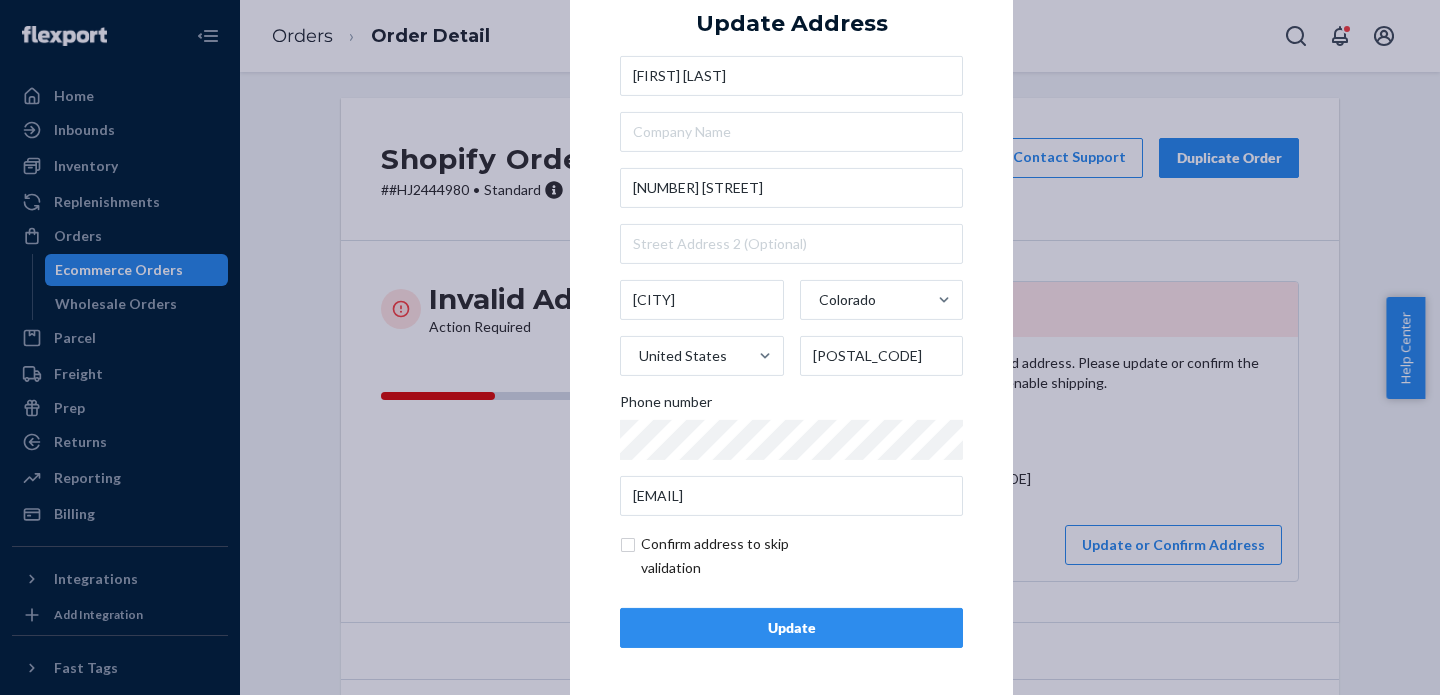 scroll, scrollTop: 30, scrollLeft: 0, axis: vertical 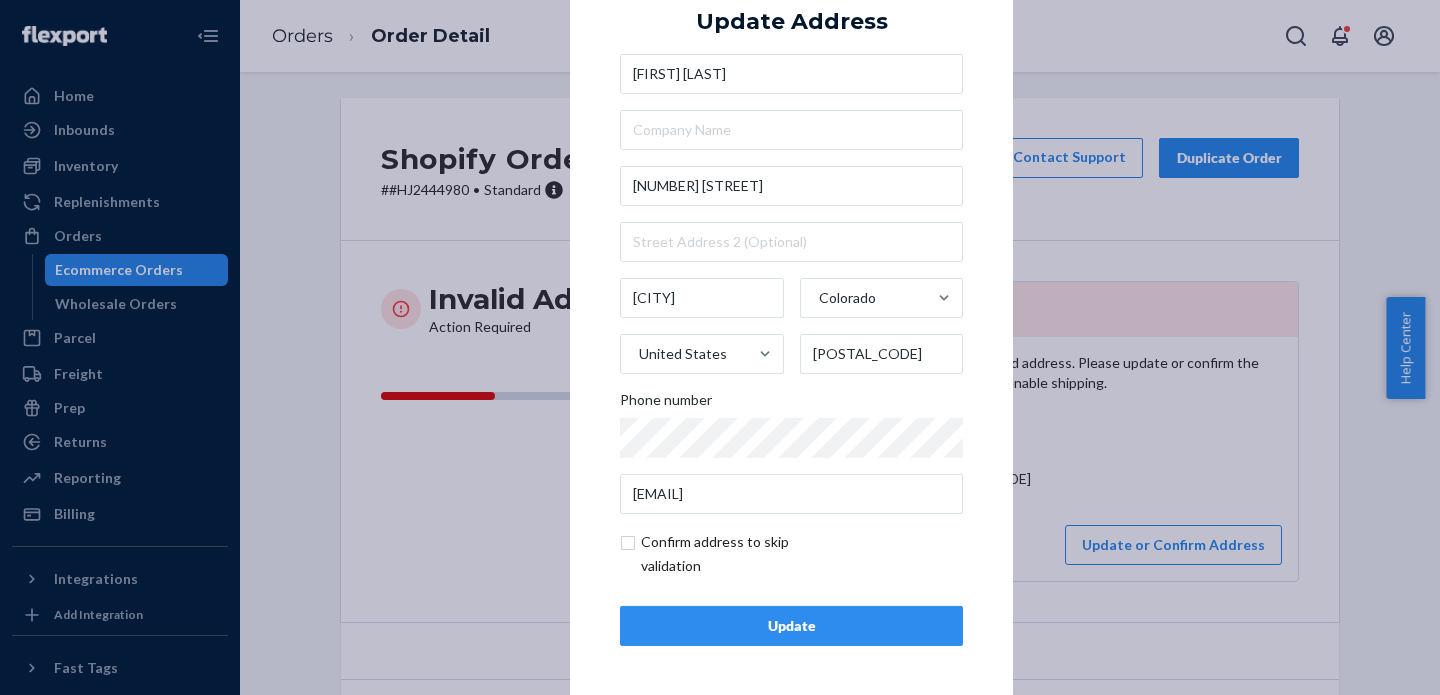 click at bounding box center [736, 554] 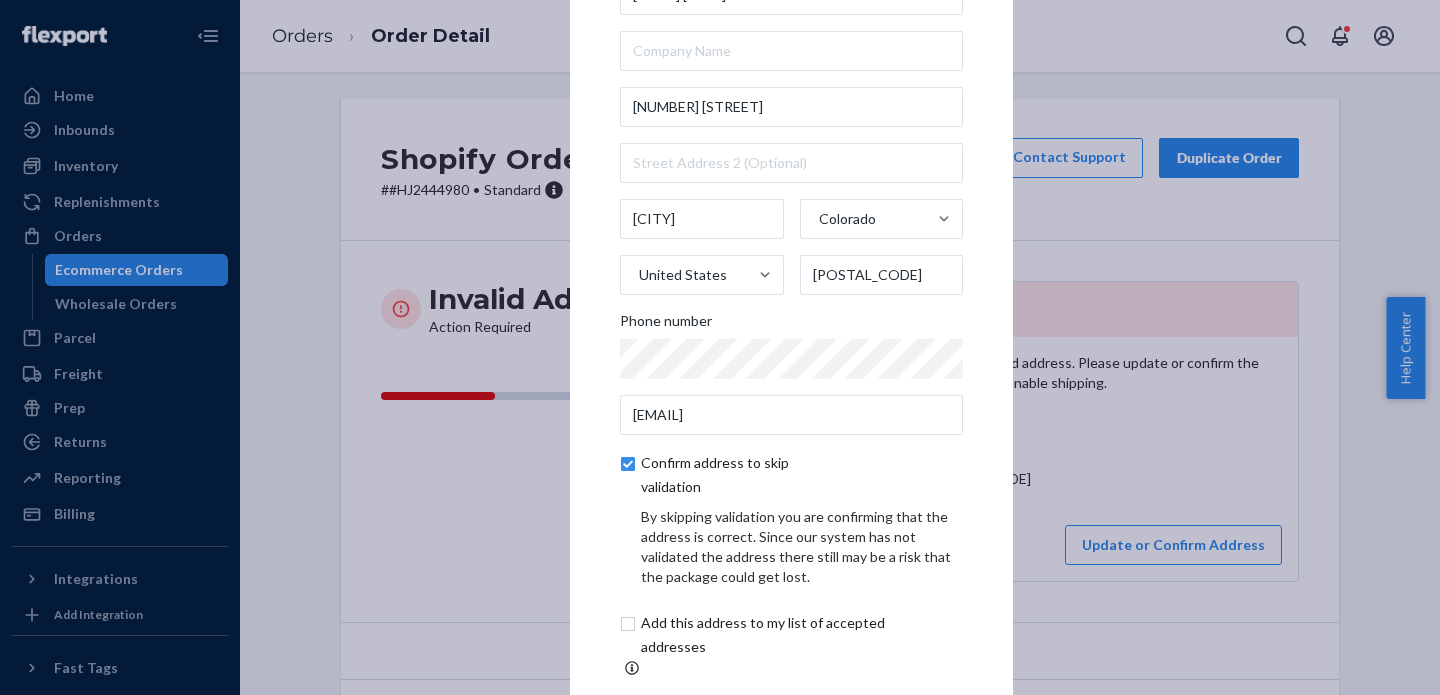scroll, scrollTop: 38, scrollLeft: 0, axis: vertical 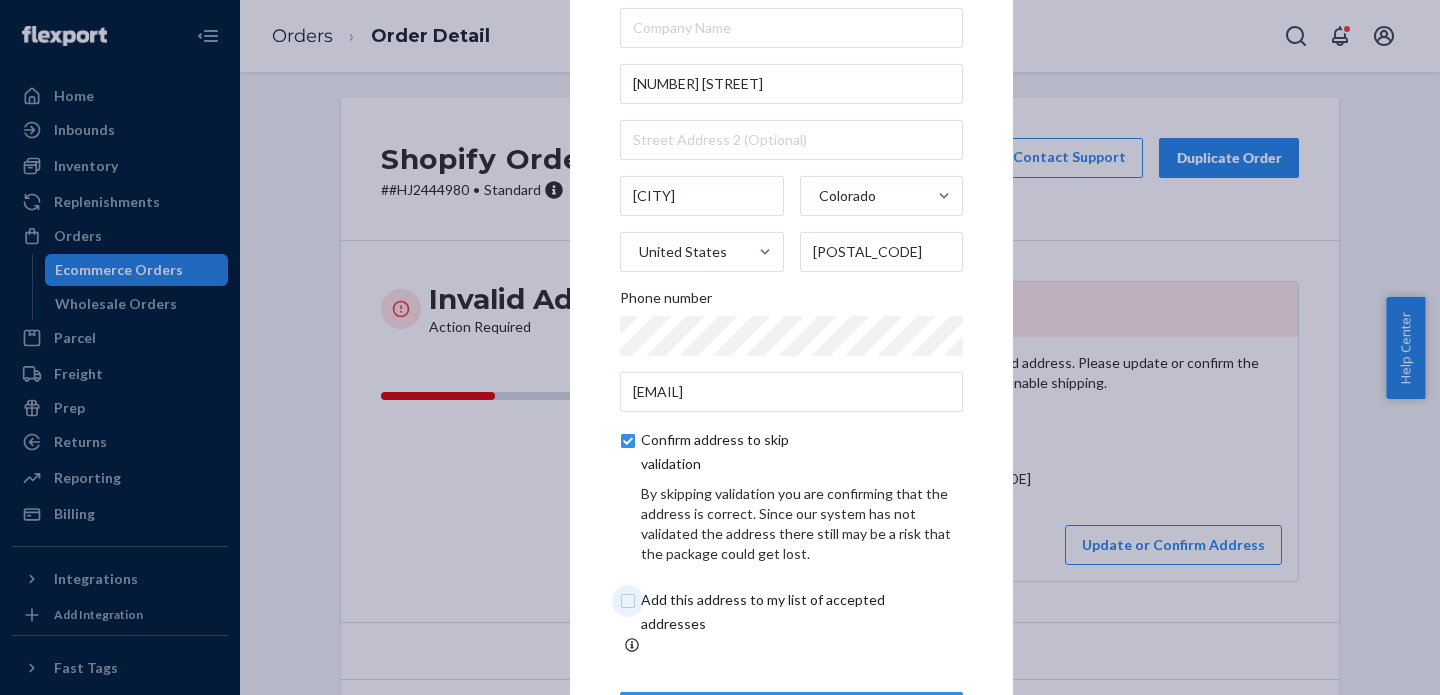 click at bounding box center [786, 612] 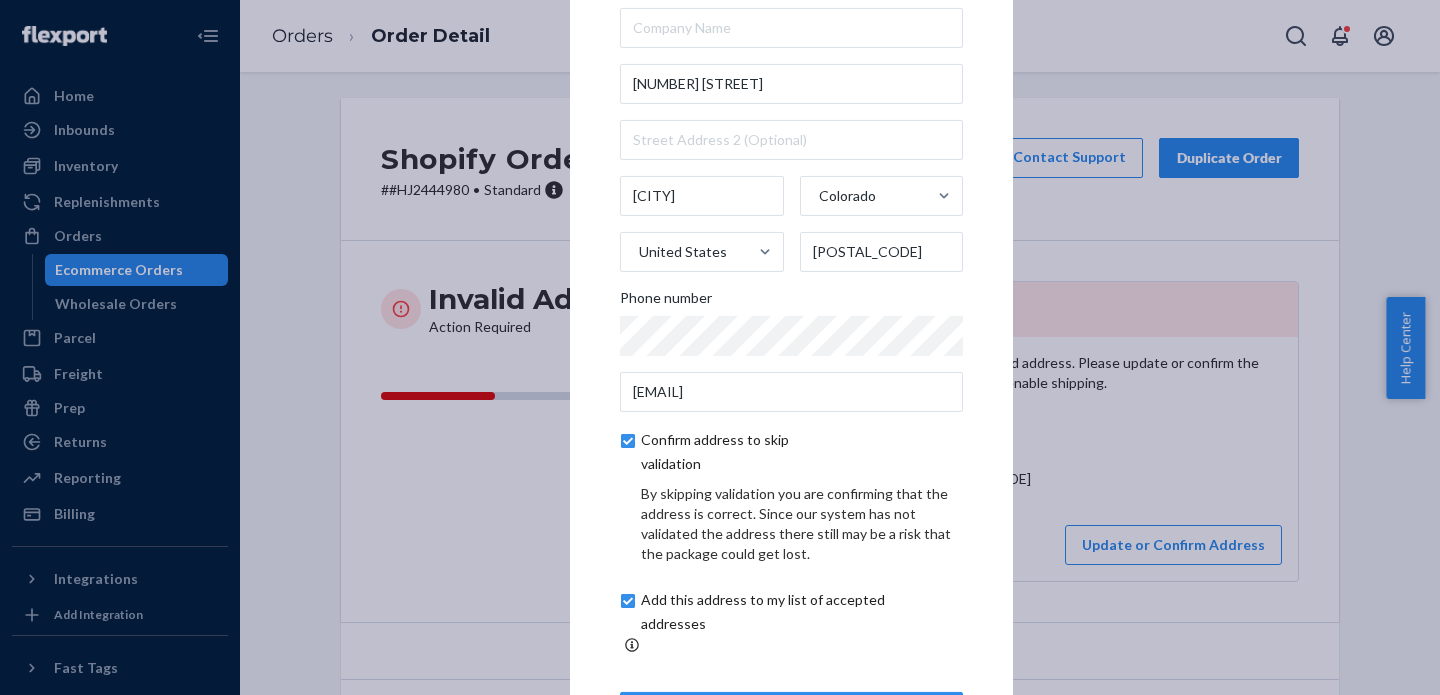 click on "Update" at bounding box center (791, 712) 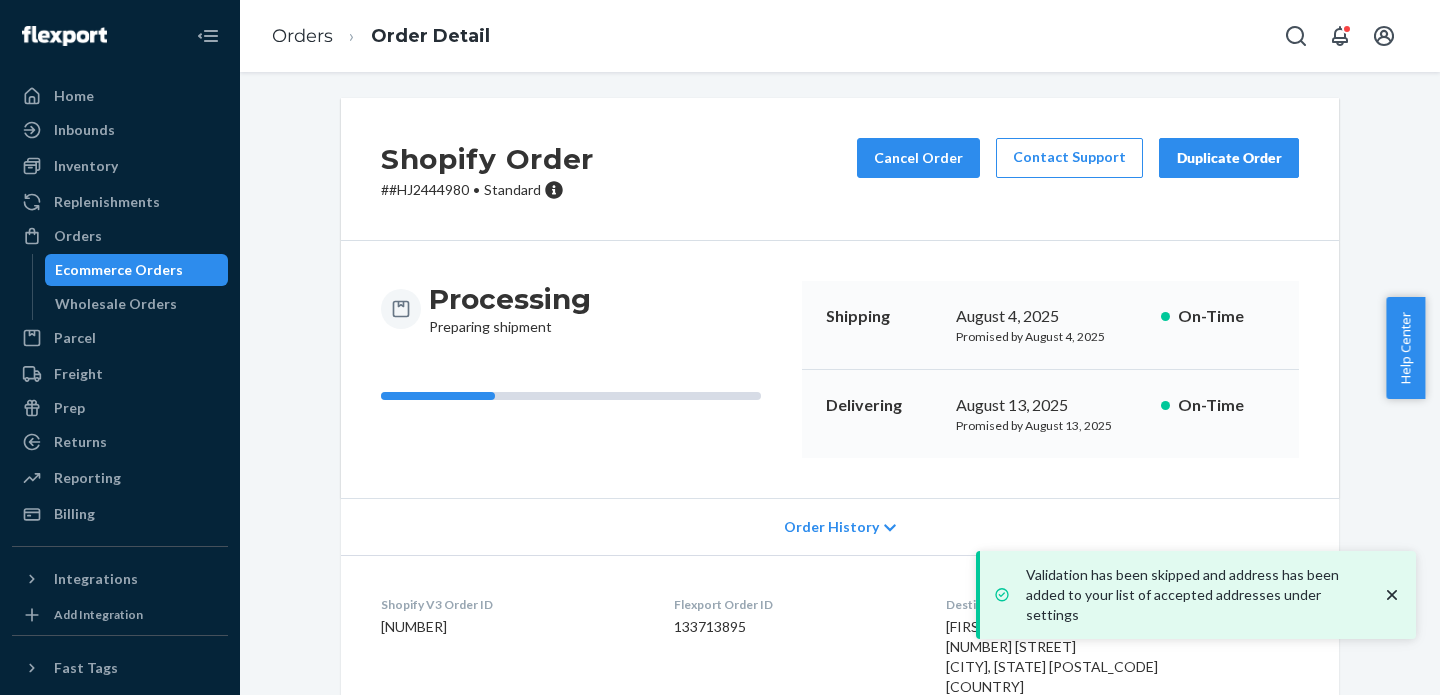 scroll, scrollTop: 0, scrollLeft: 0, axis: both 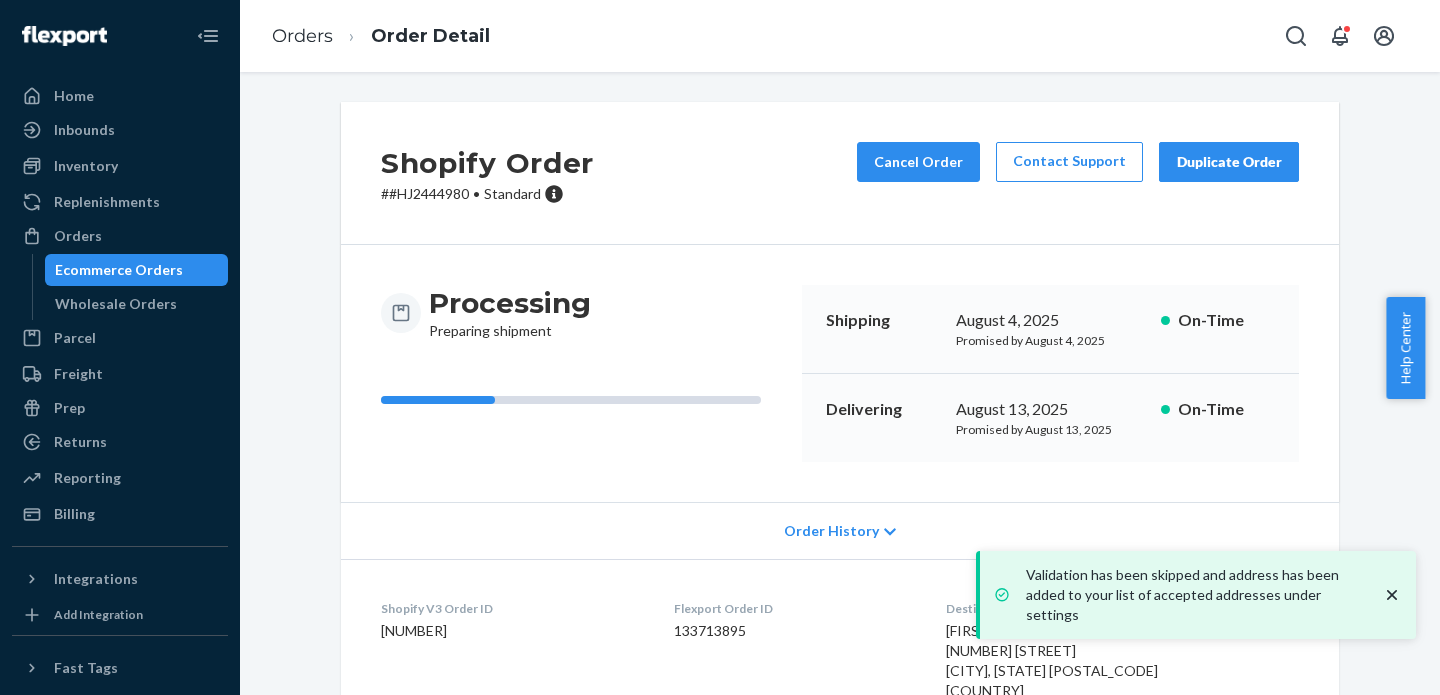 click on "# #HJ2444980 • Standard" at bounding box center (487, 194) 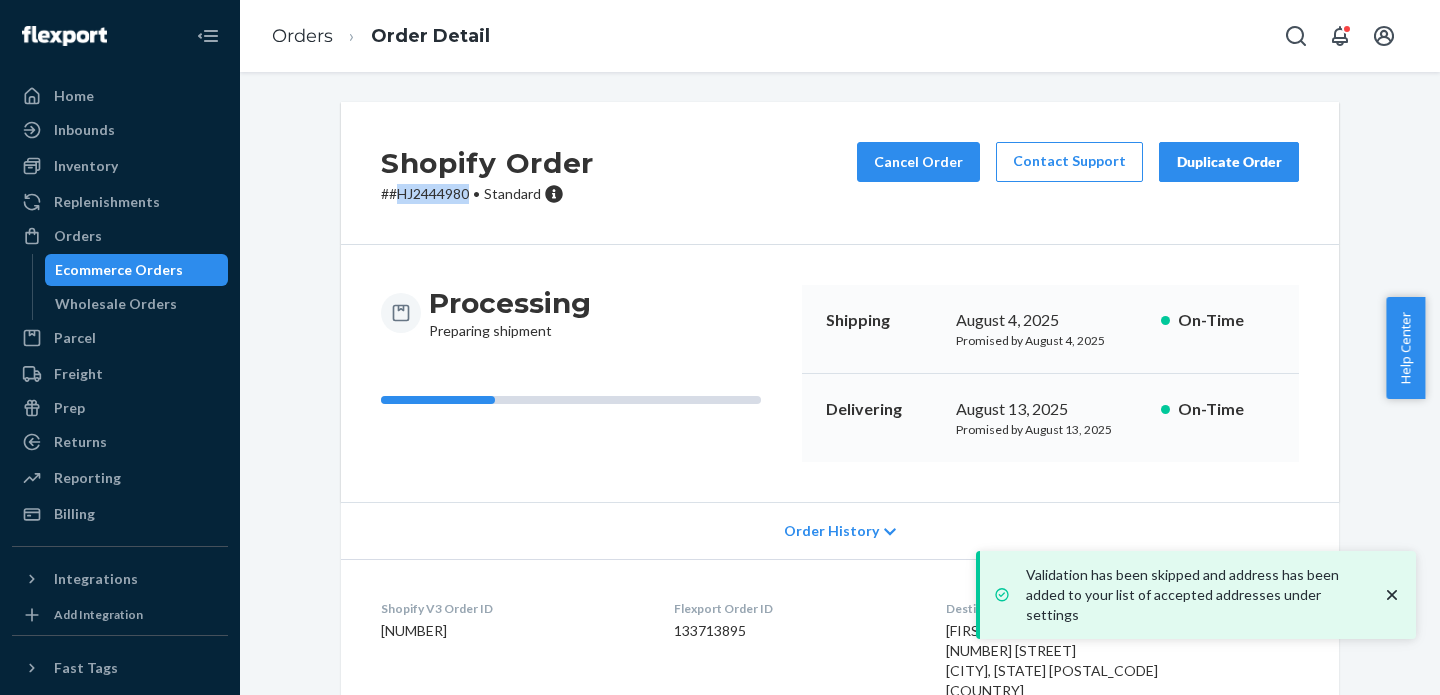click on "# #HJ2444980 • Standard" at bounding box center [487, 194] 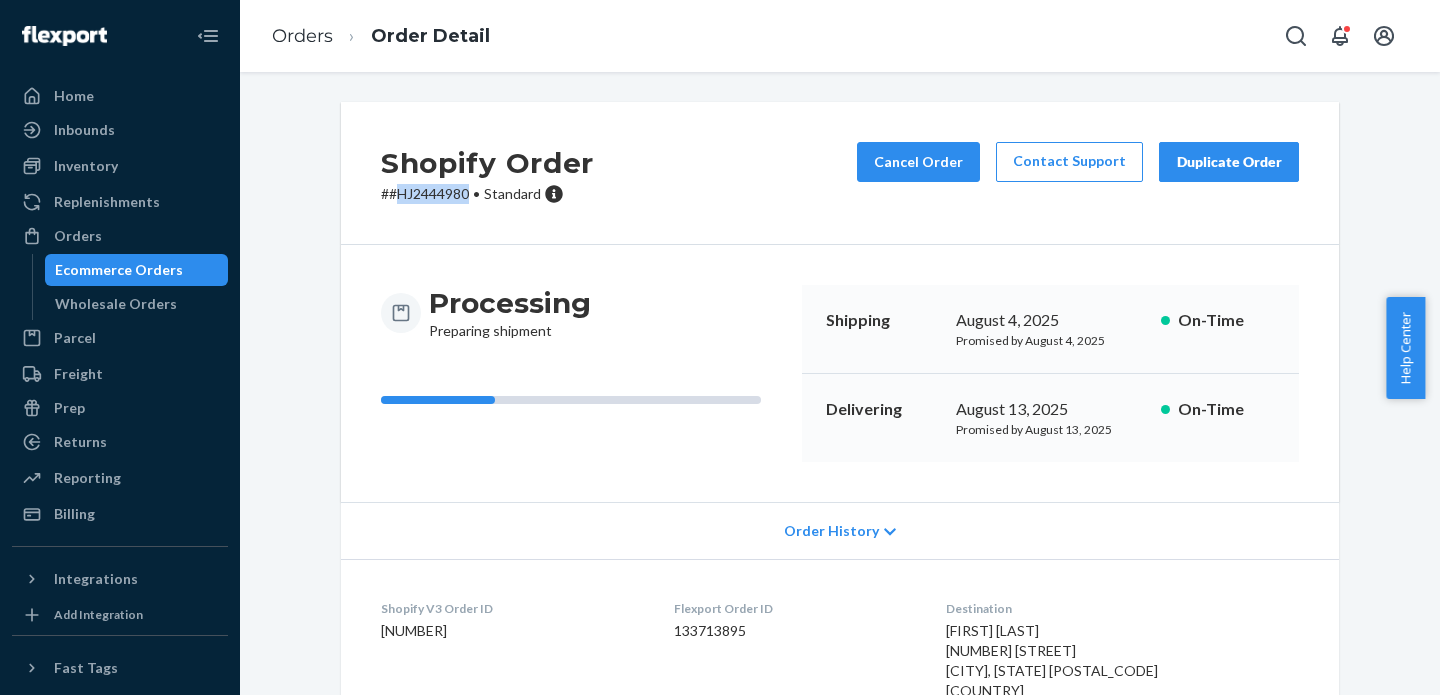 click on "Ecommerce Orders" at bounding box center (119, 270) 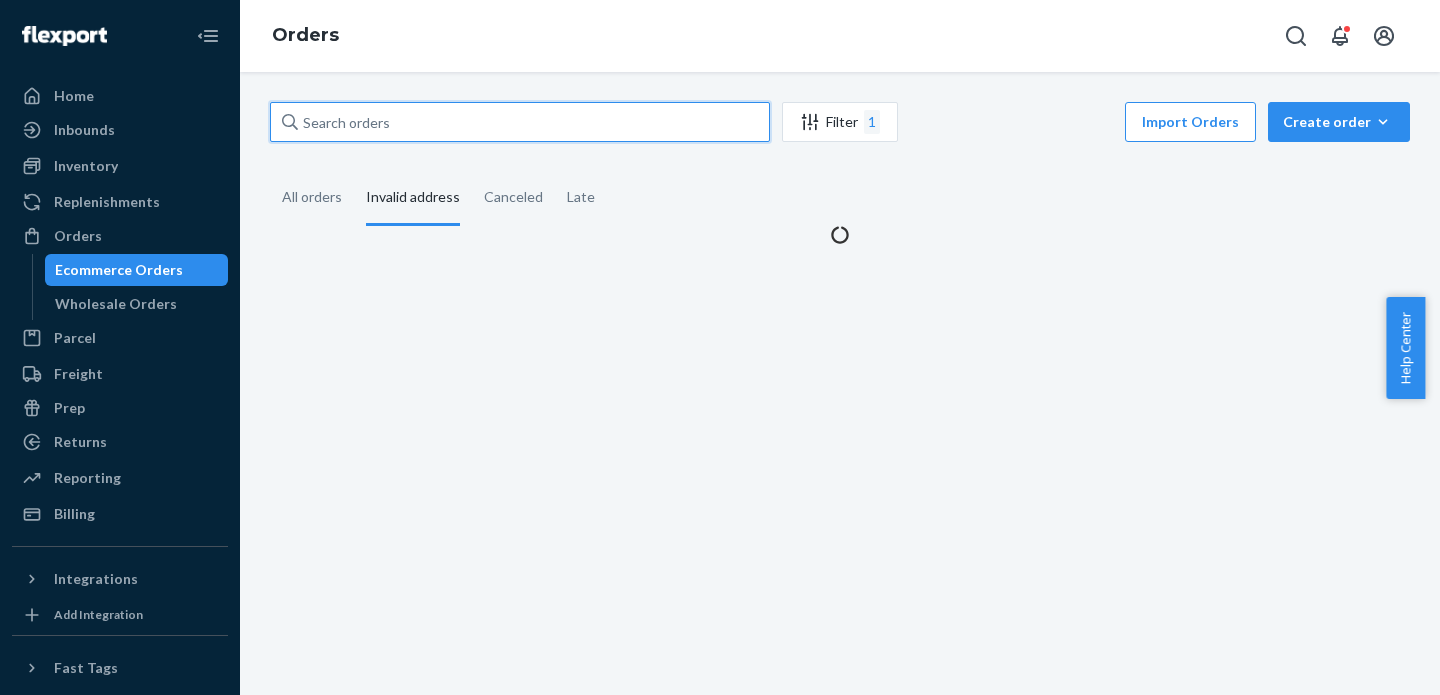 click at bounding box center (520, 122) 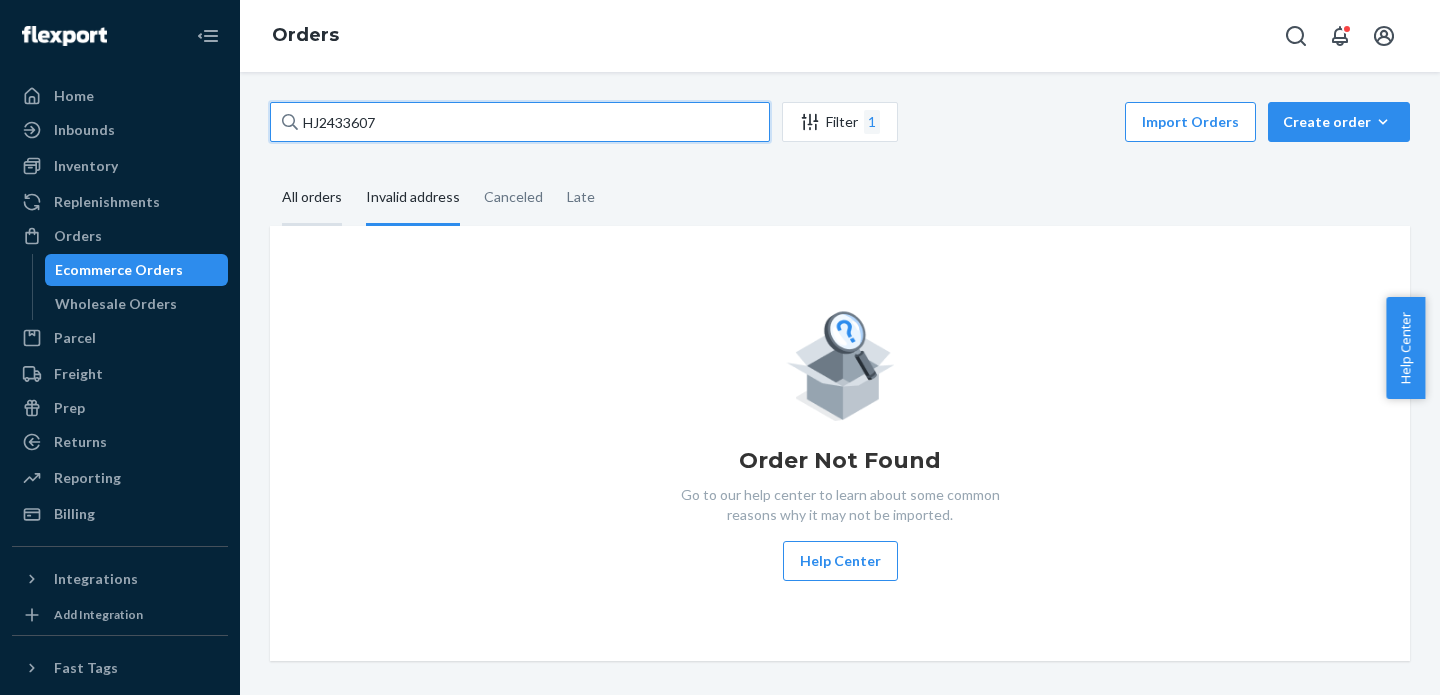 type on "HJ2433607" 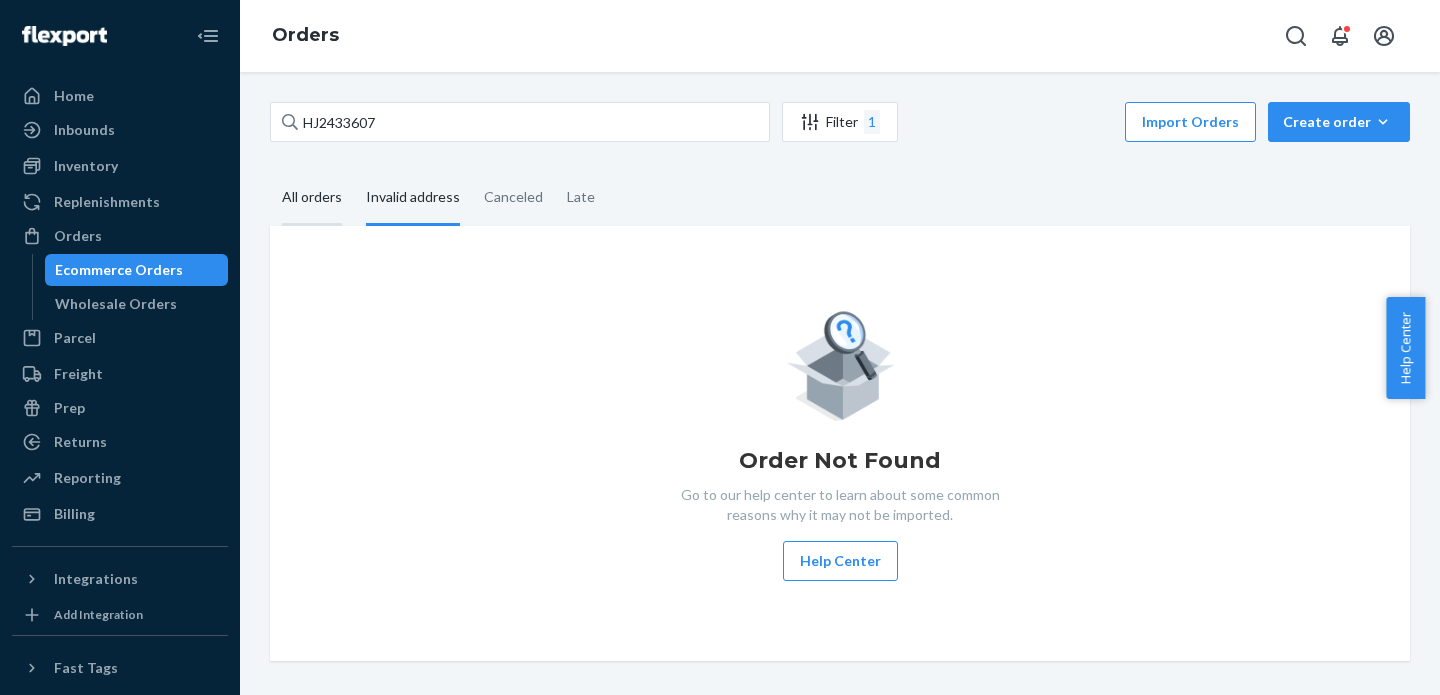 click on "All orders" at bounding box center [312, 198] 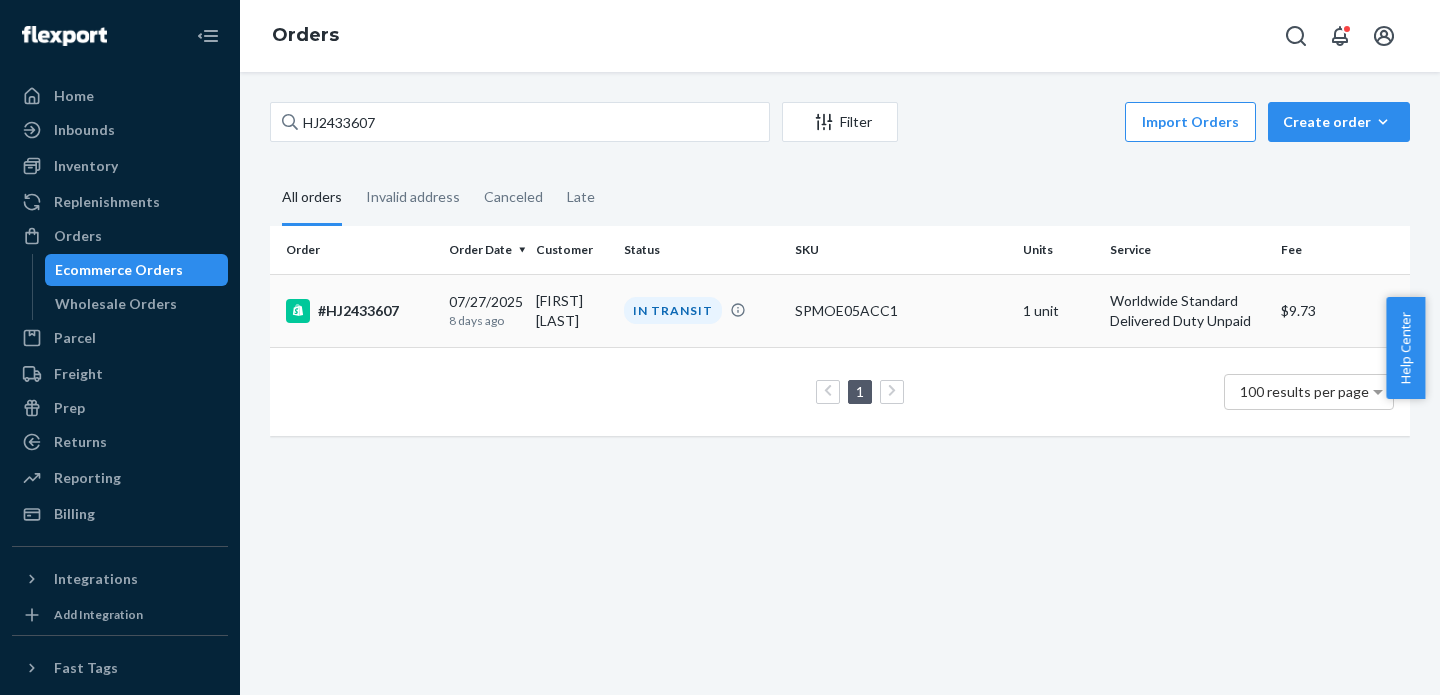 click on "[FIRST] [LAST]" at bounding box center (571, 310) 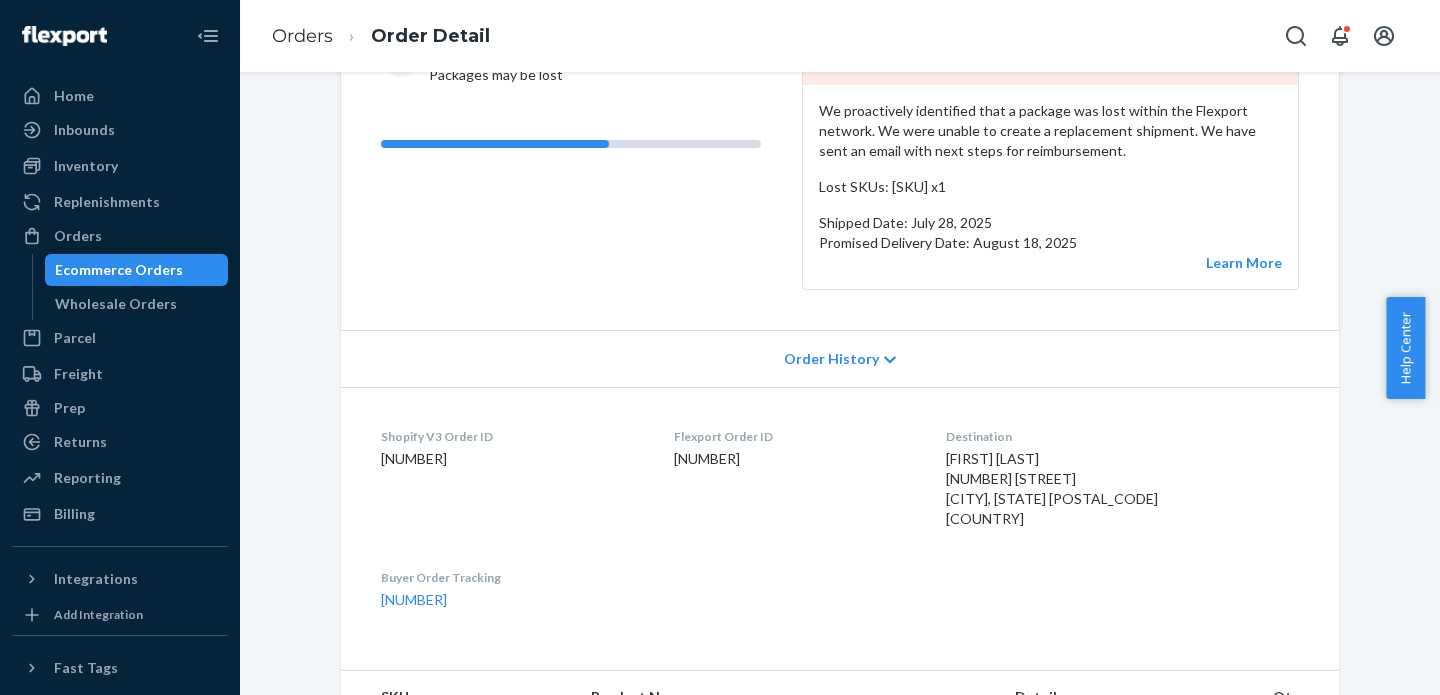 scroll, scrollTop: 0, scrollLeft: 0, axis: both 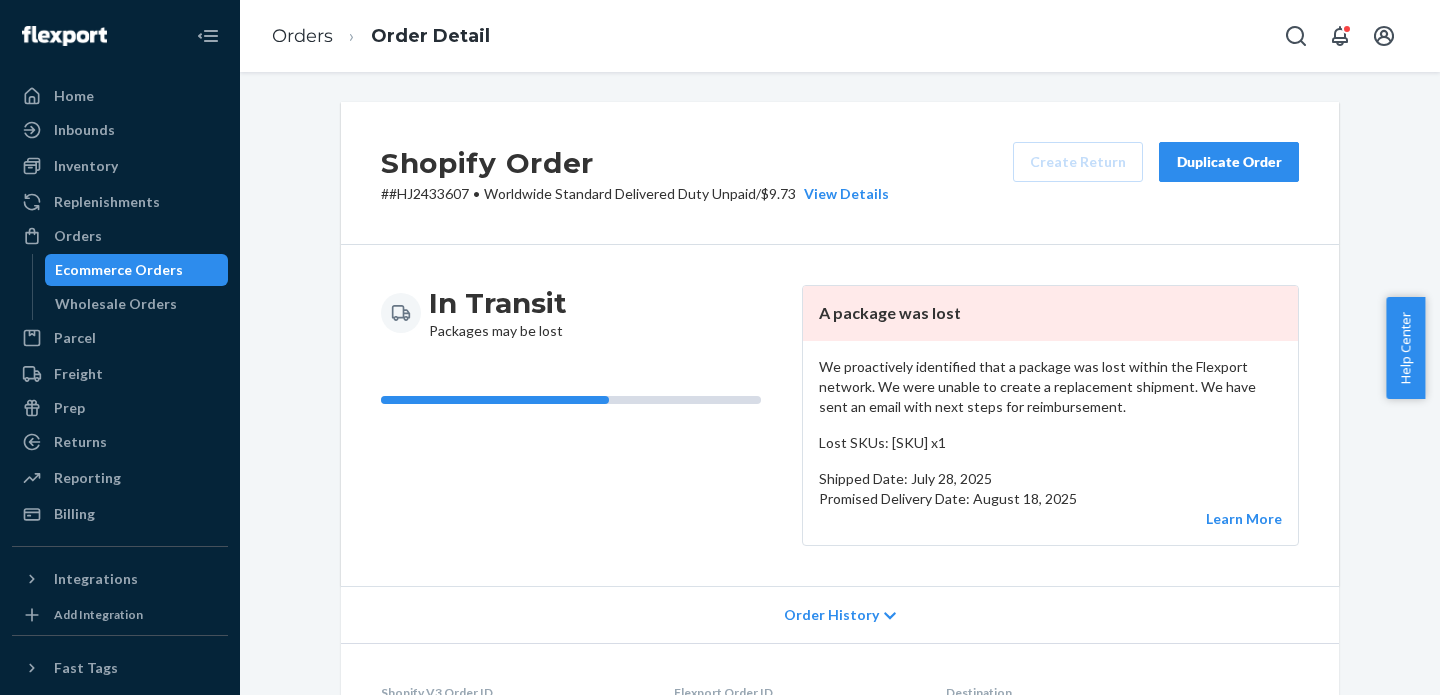 click on "# #HJ2433607 • Worldwide Standard Delivered Duty Unpaid  /  $9.73 View Details" at bounding box center (635, 194) 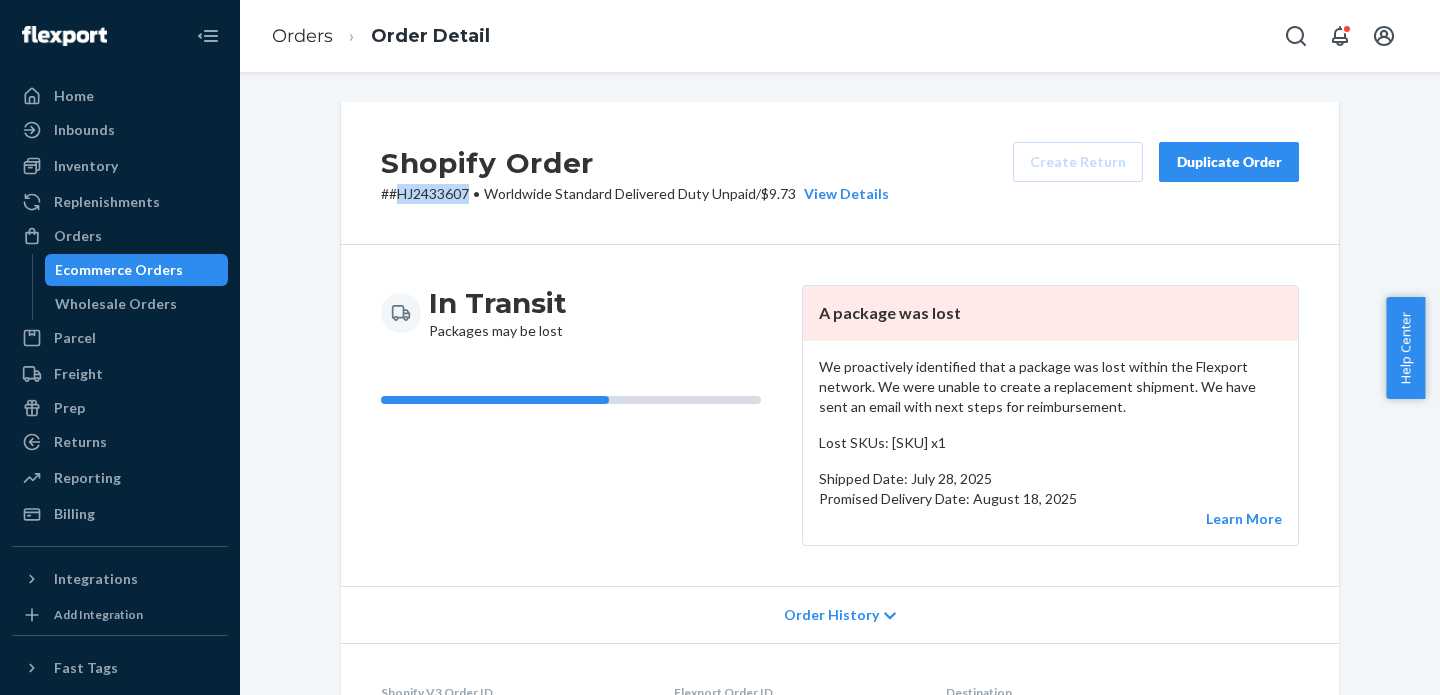 click on "# #HJ2433607 • Worldwide Standard Delivered Duty Unpaid  /  $9.73 View Details" at bounding box center (635, 194) 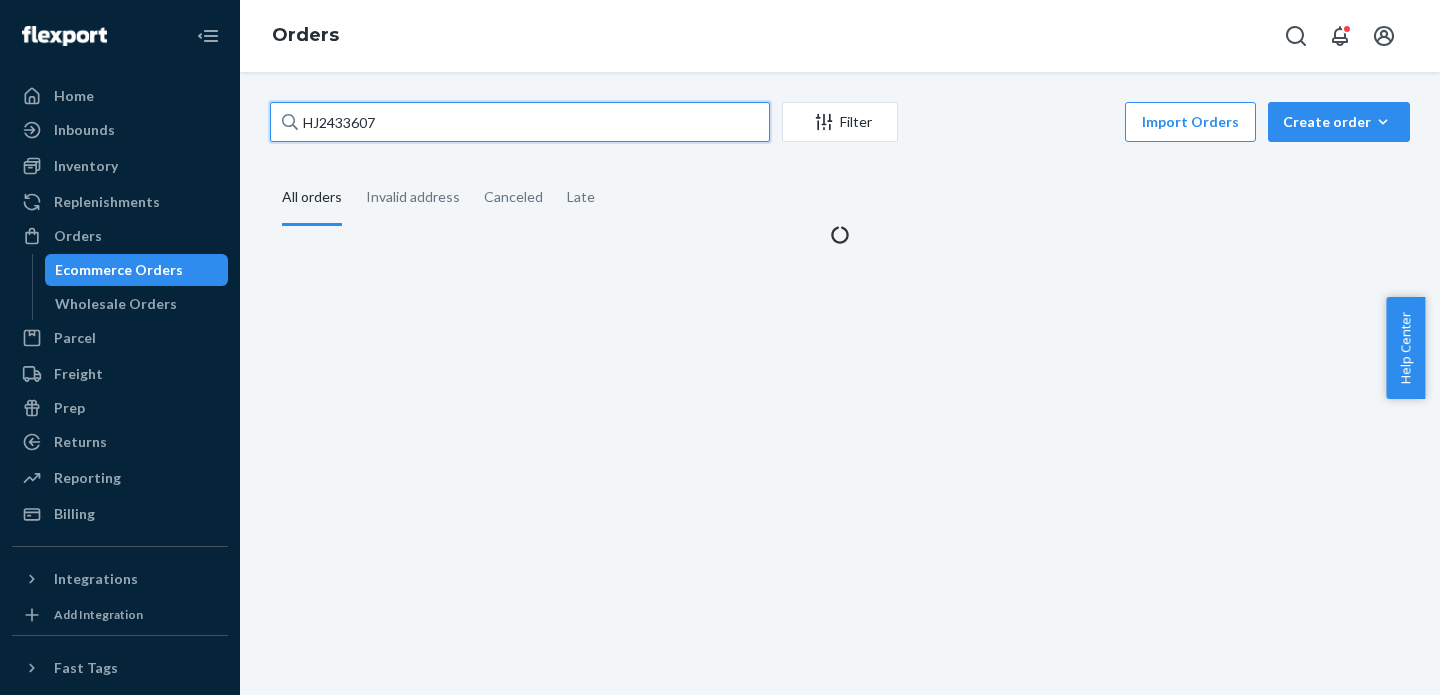 click on "HJ2433607" at bounding box center (520, 122) 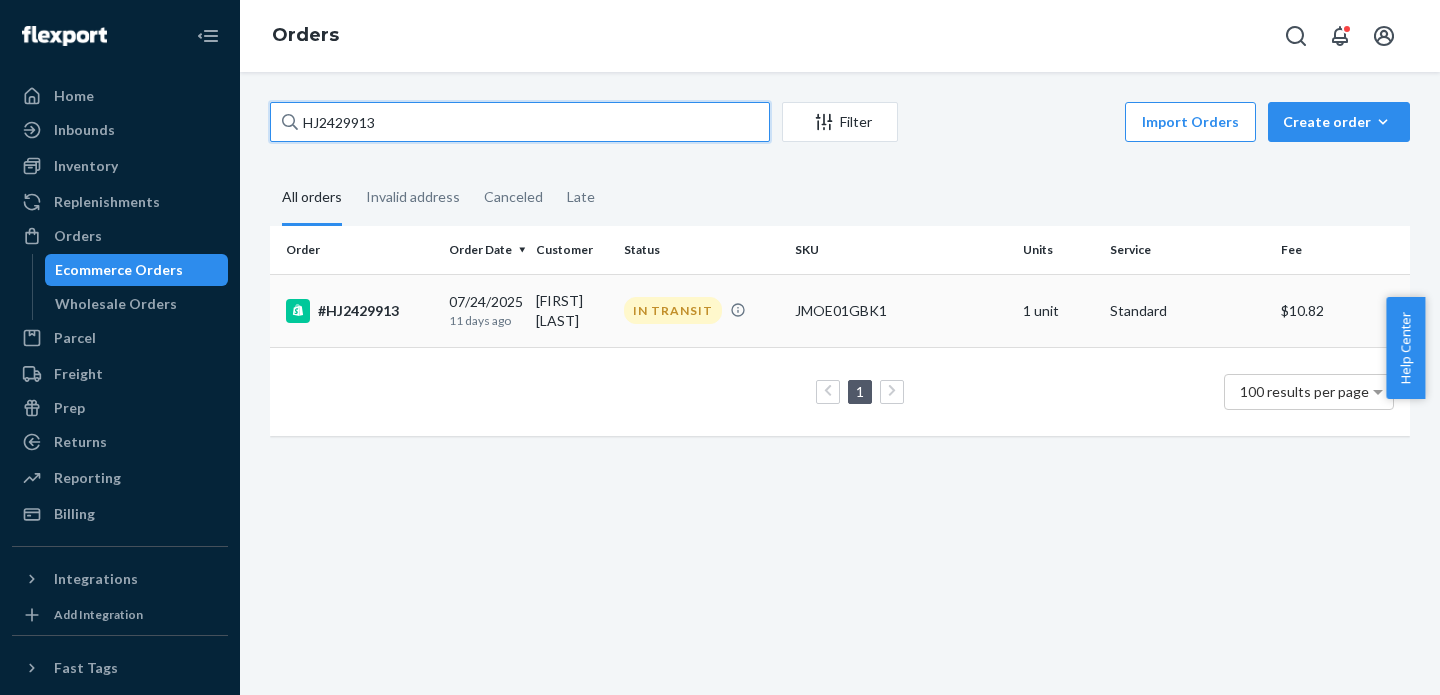 type on "HJ2429913" 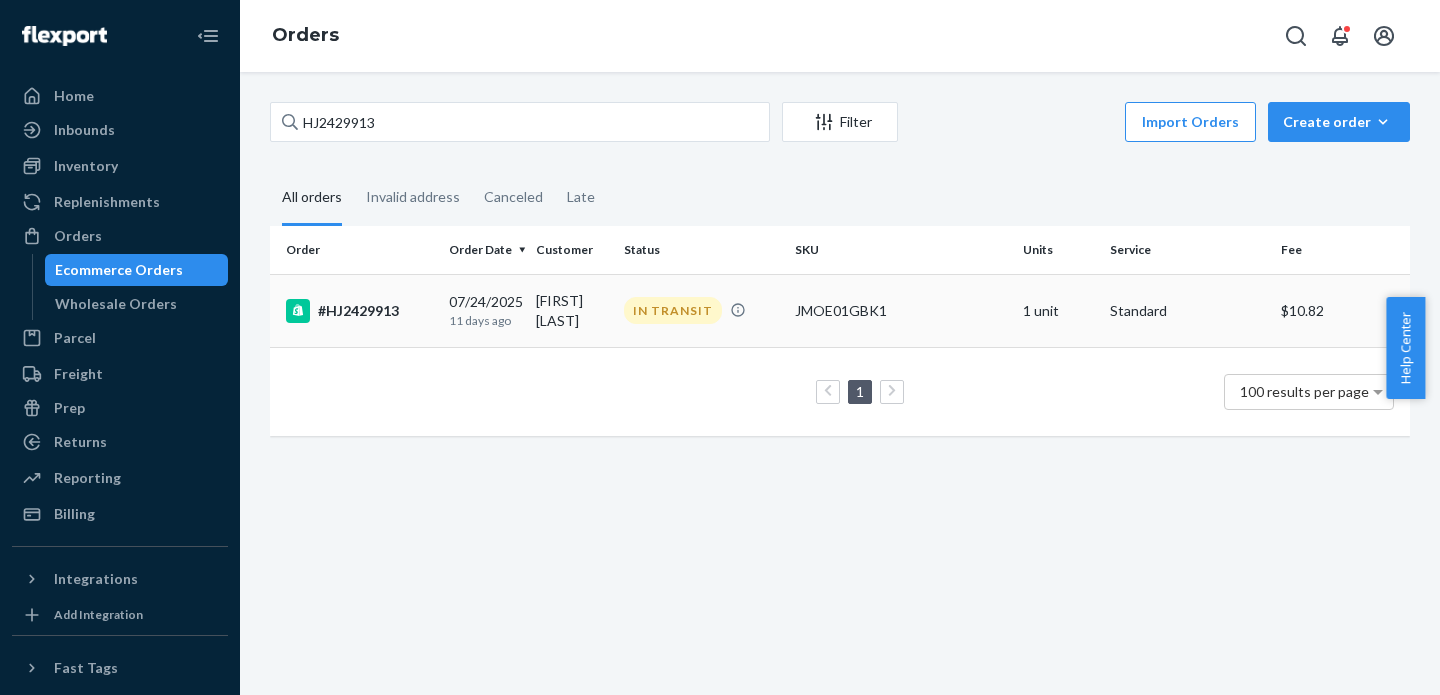 click on "[FIRST] [LAST]" at bounding box center [571, 310] 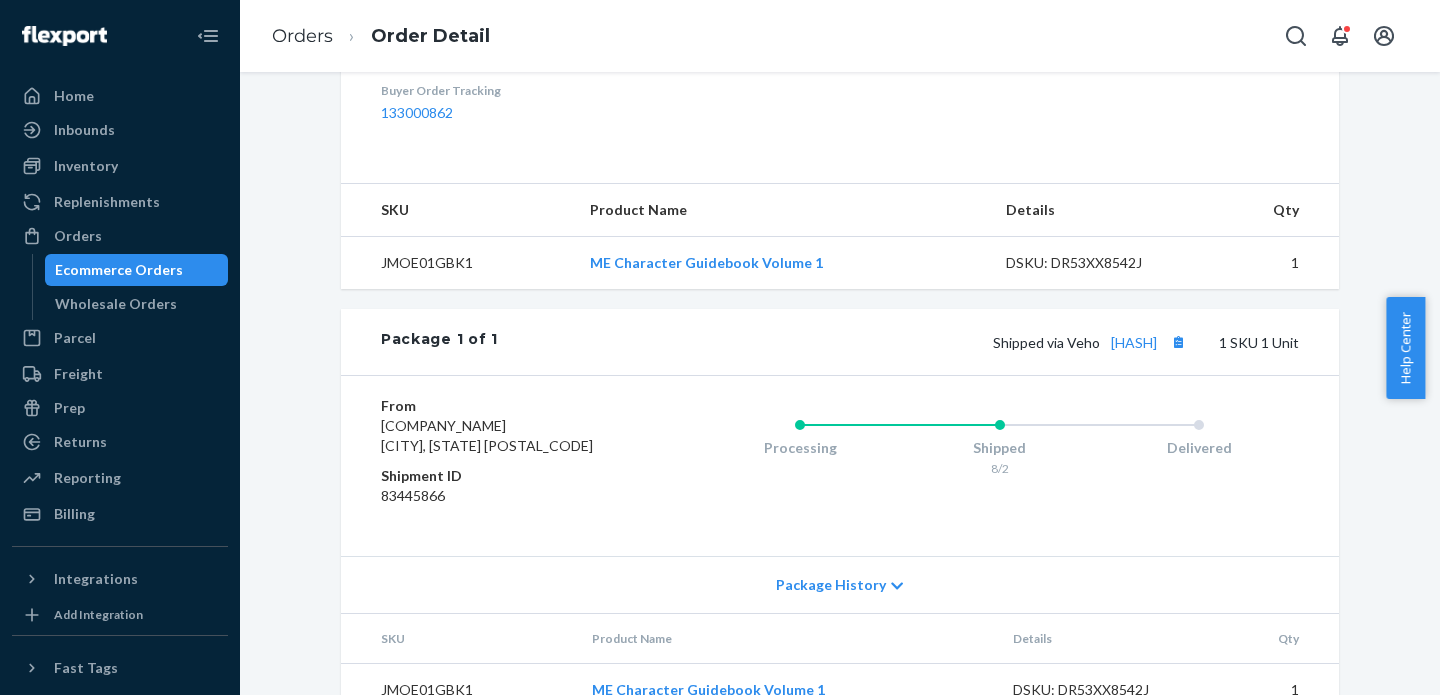 scroll, scrollTop: 808, scrollLeft: 0, axis: vertical 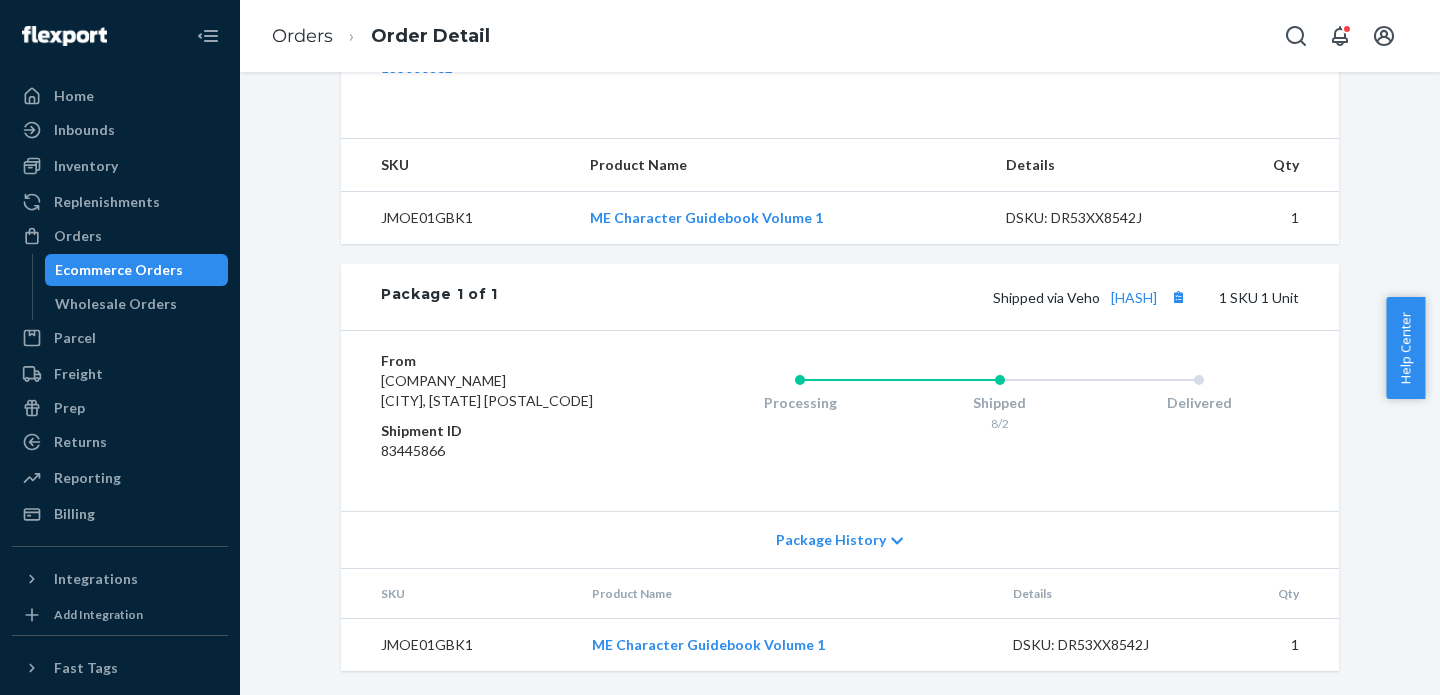 click on "Ecommerce Orders" at bounding box center [119, 270] 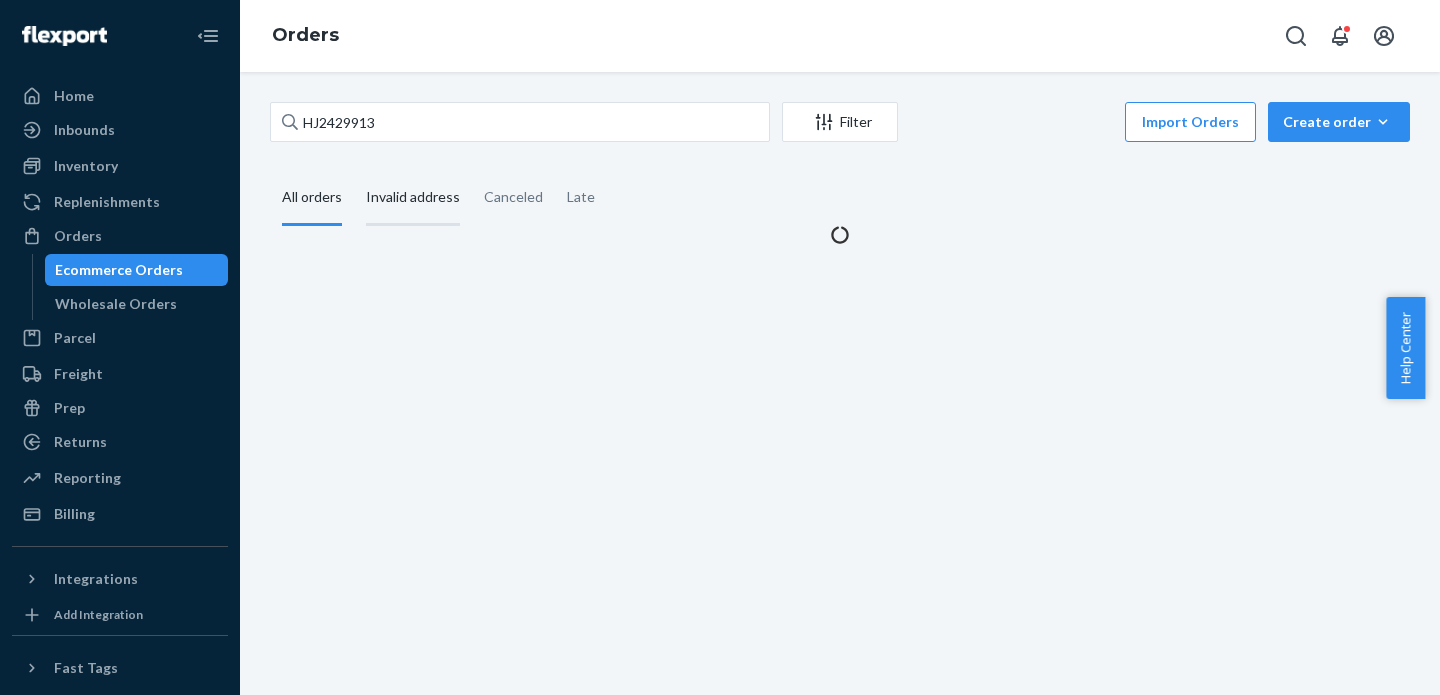 scroll, scrollTop: 0, scrollLeft: 0, axis: both 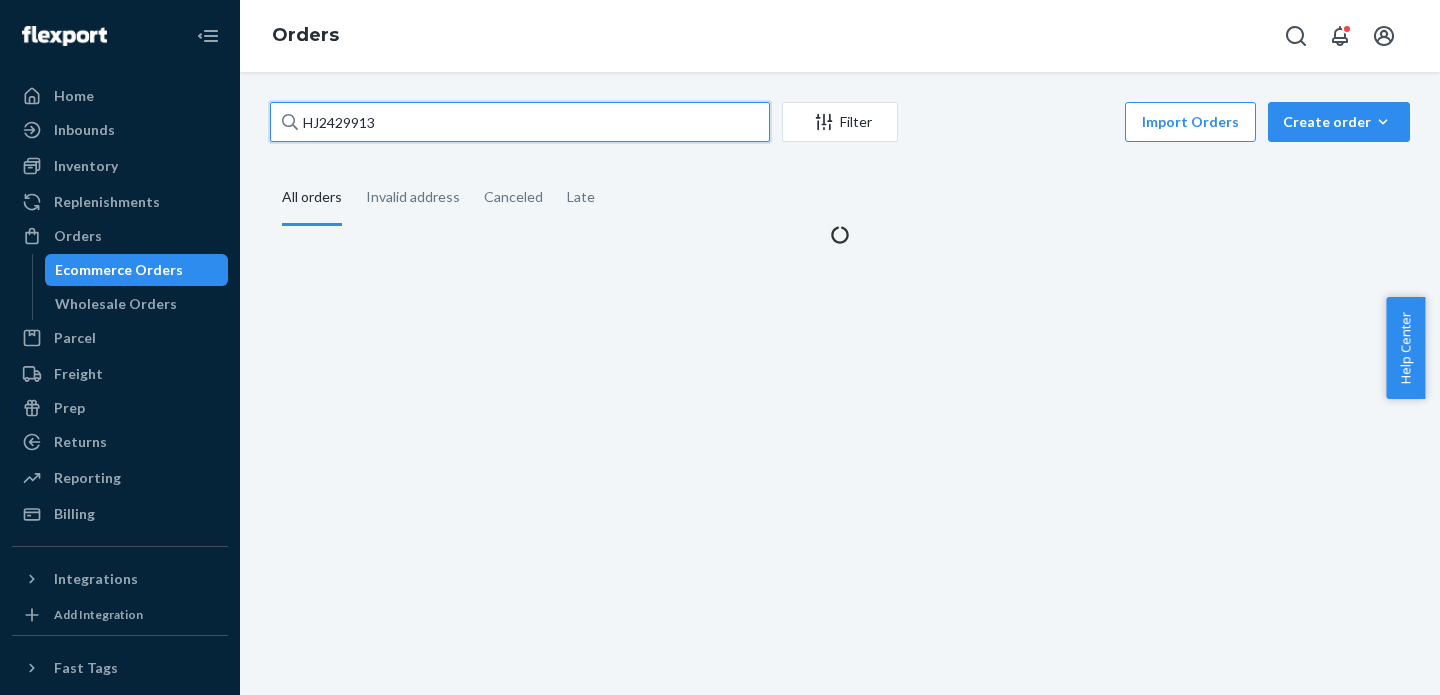 click on "HJ2429913" at bounding box center [520, 122] 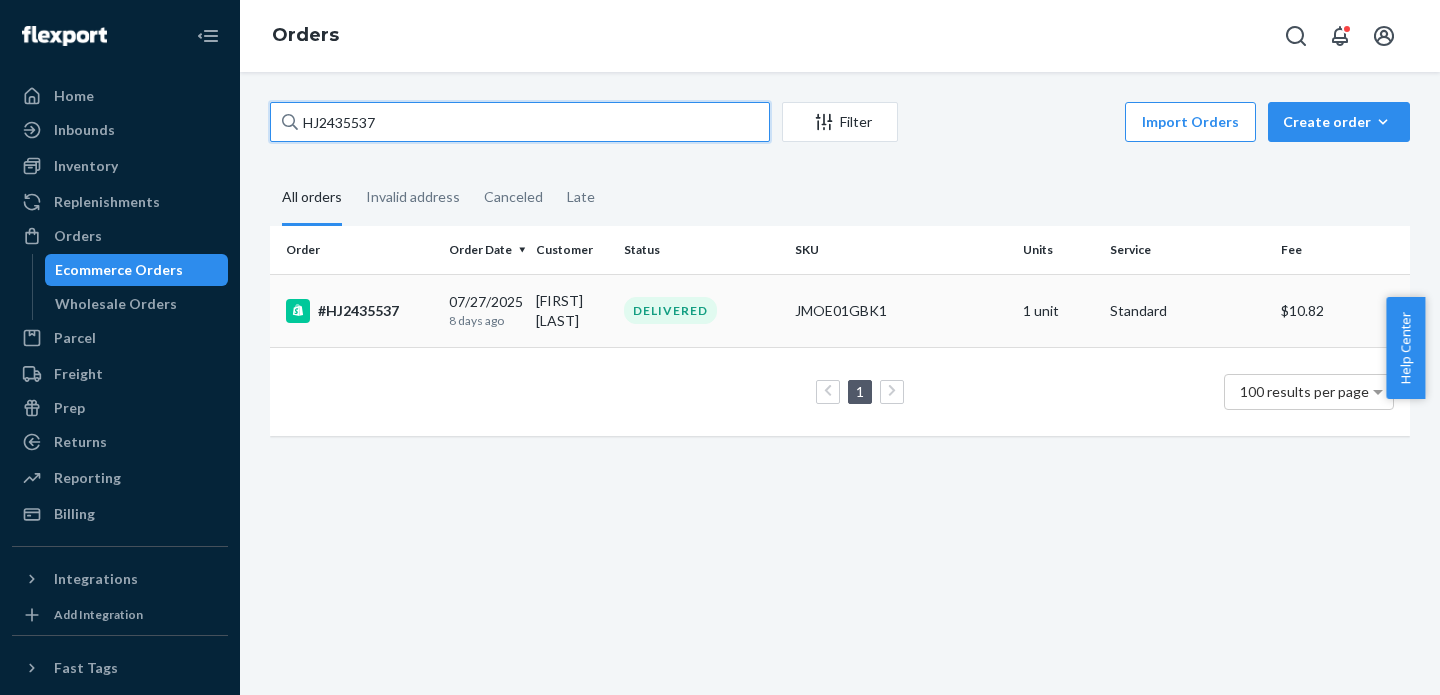 type on "HJ2435537" 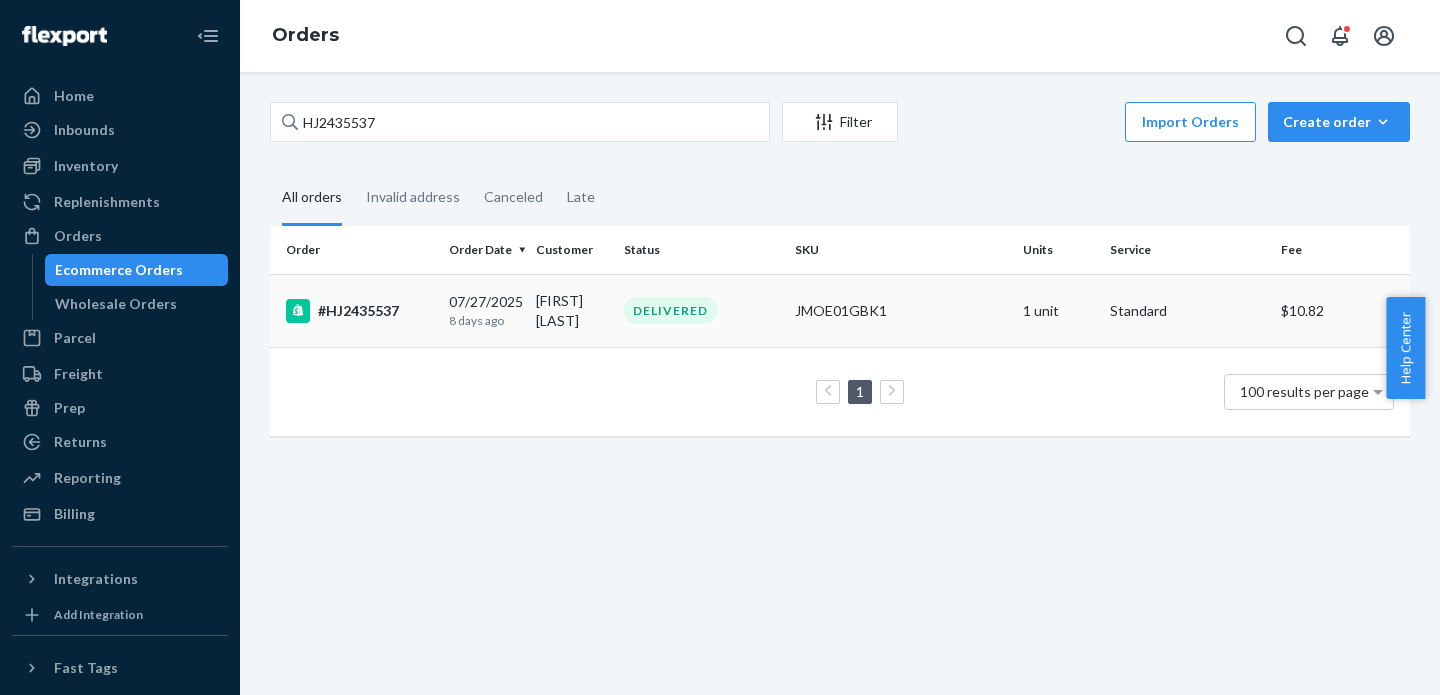 click on "DELIVERED" at bounding box center [701, 310] 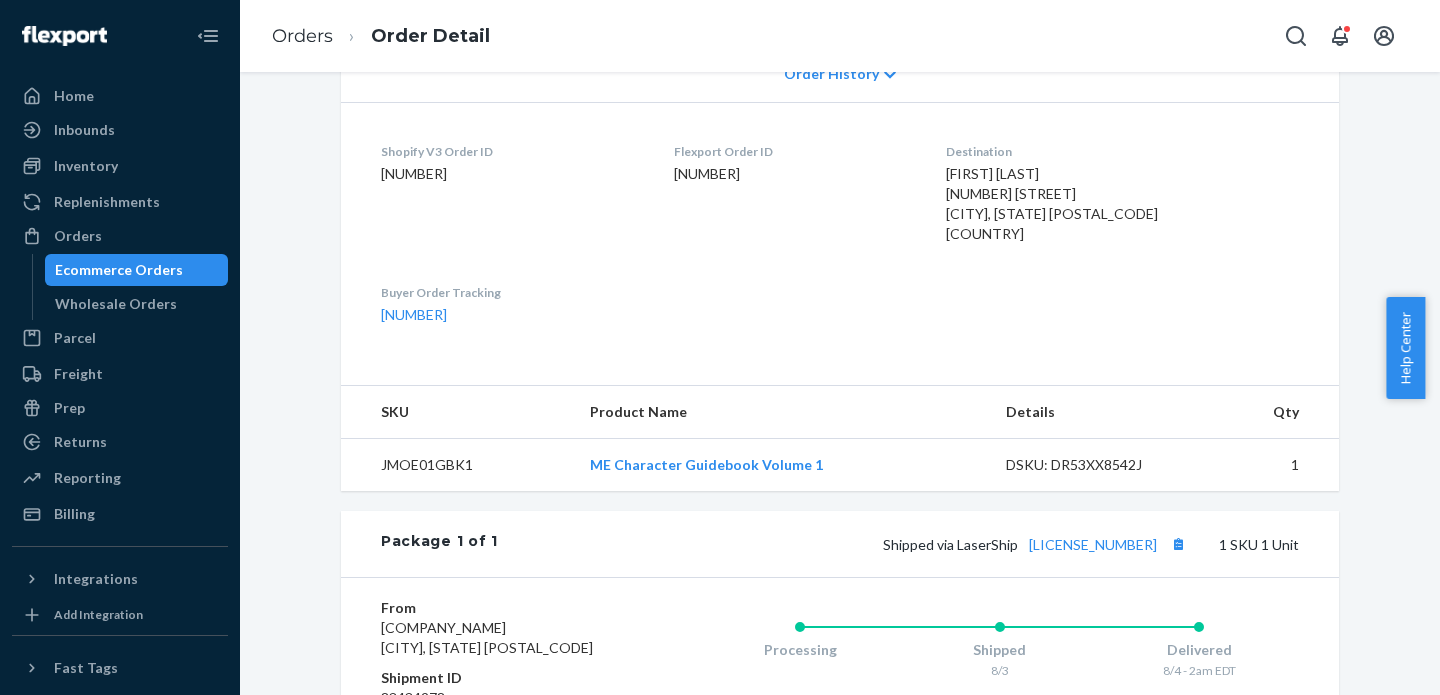 scroll, scrollTop: 704, scrollLeft: 0, axis: vertical 